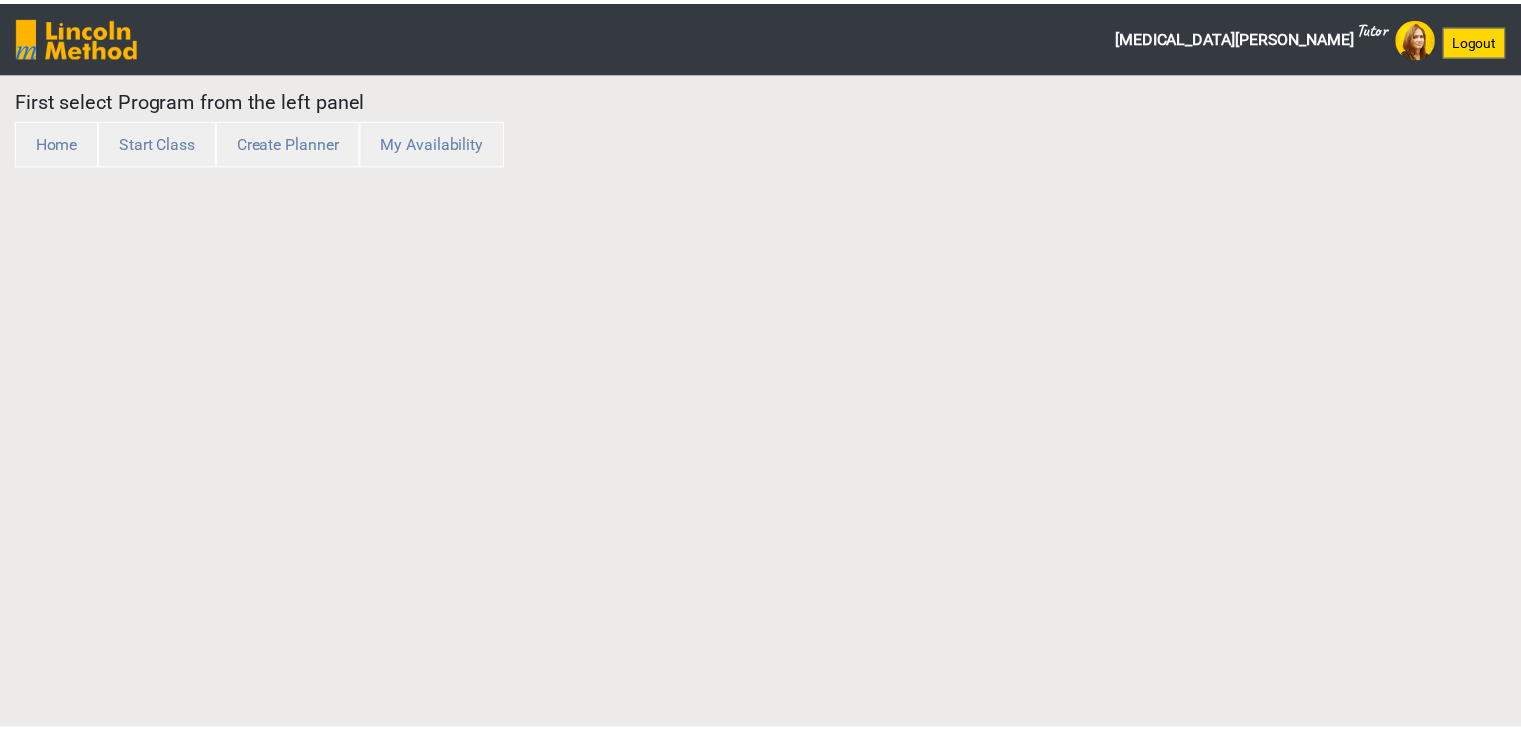 scroll, scrollTop: 0, scrollLeft: 0, axis: both 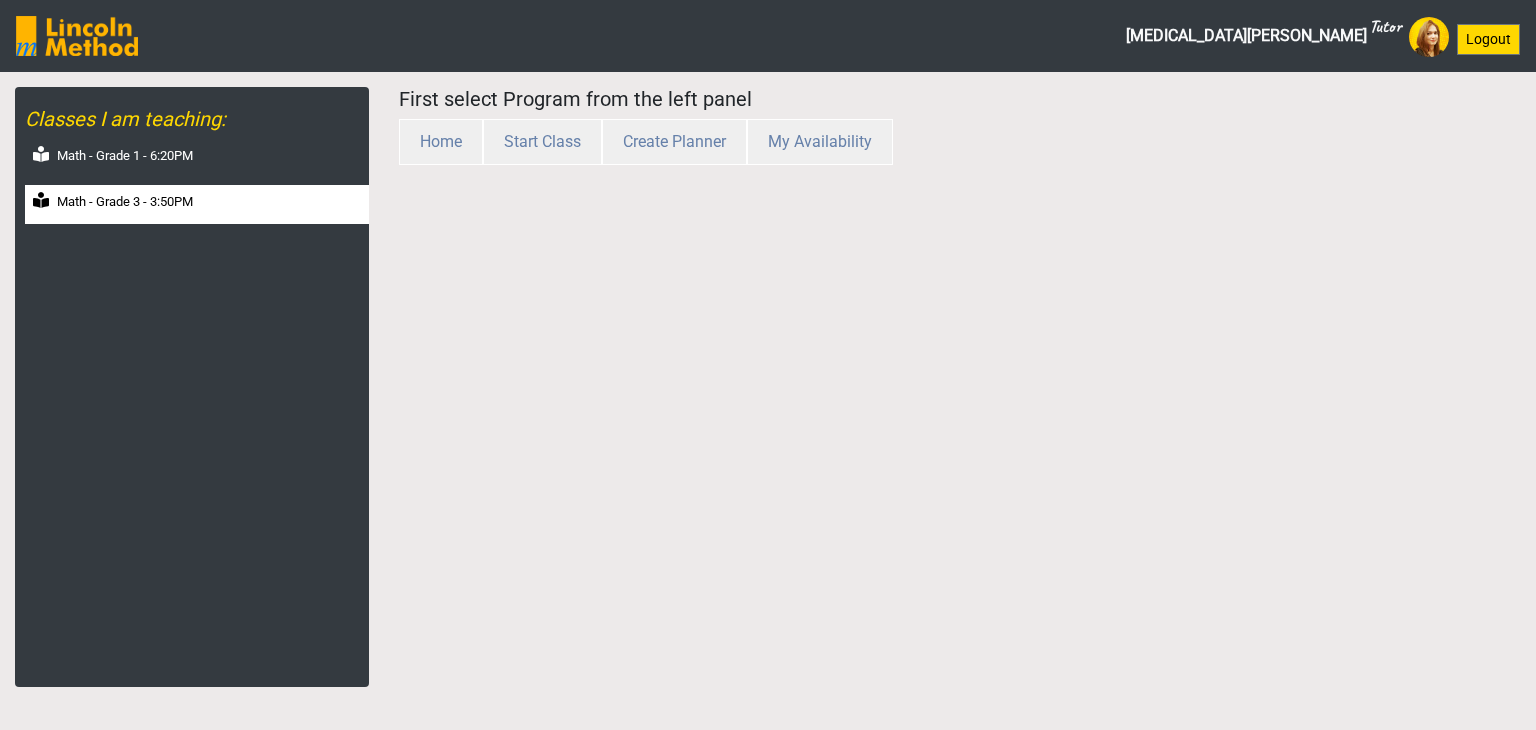 click on "Math - Grade 3 - 3:50PM" at bounding box center [125, 202] 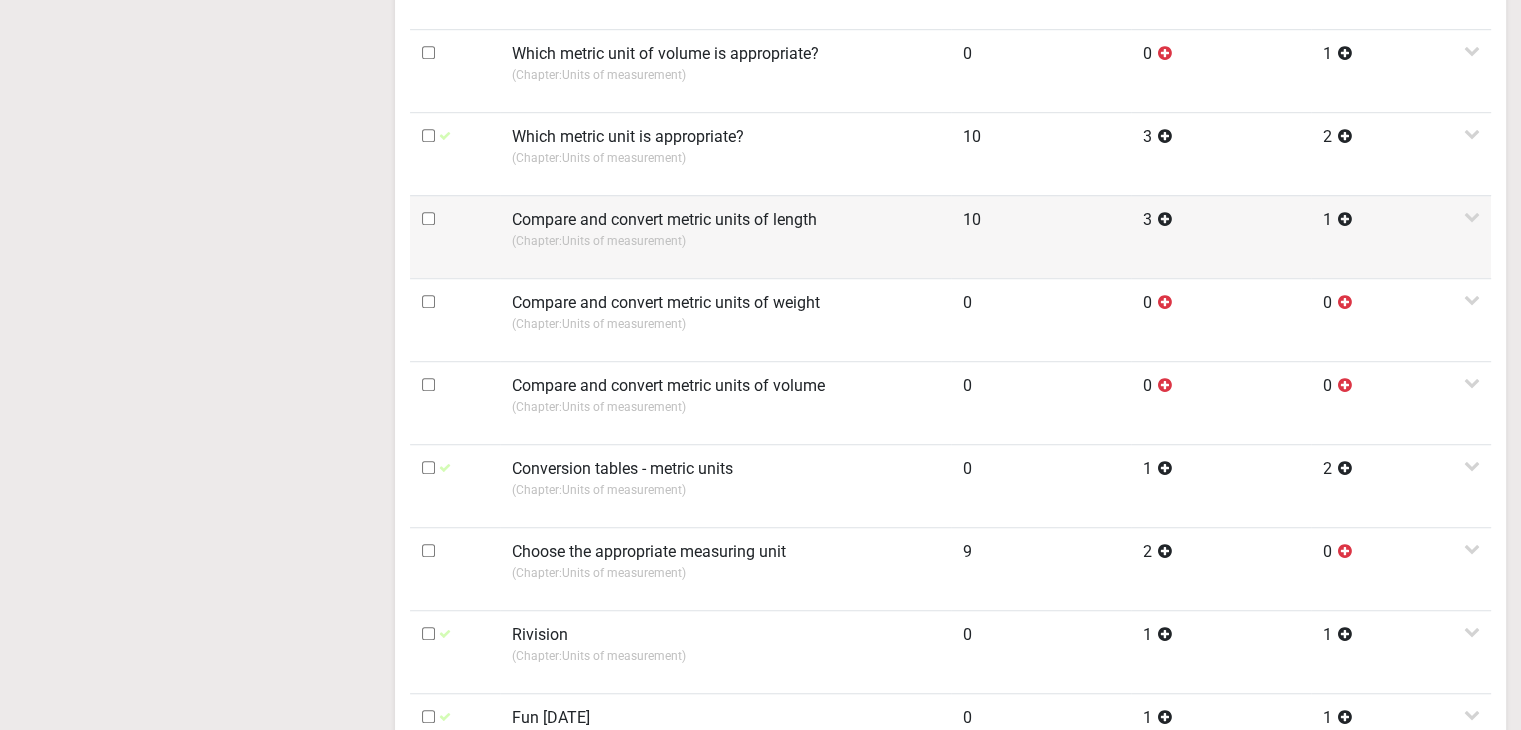 scroll, scrollTop: 1400, scrollLeft: 0, axis: vertical 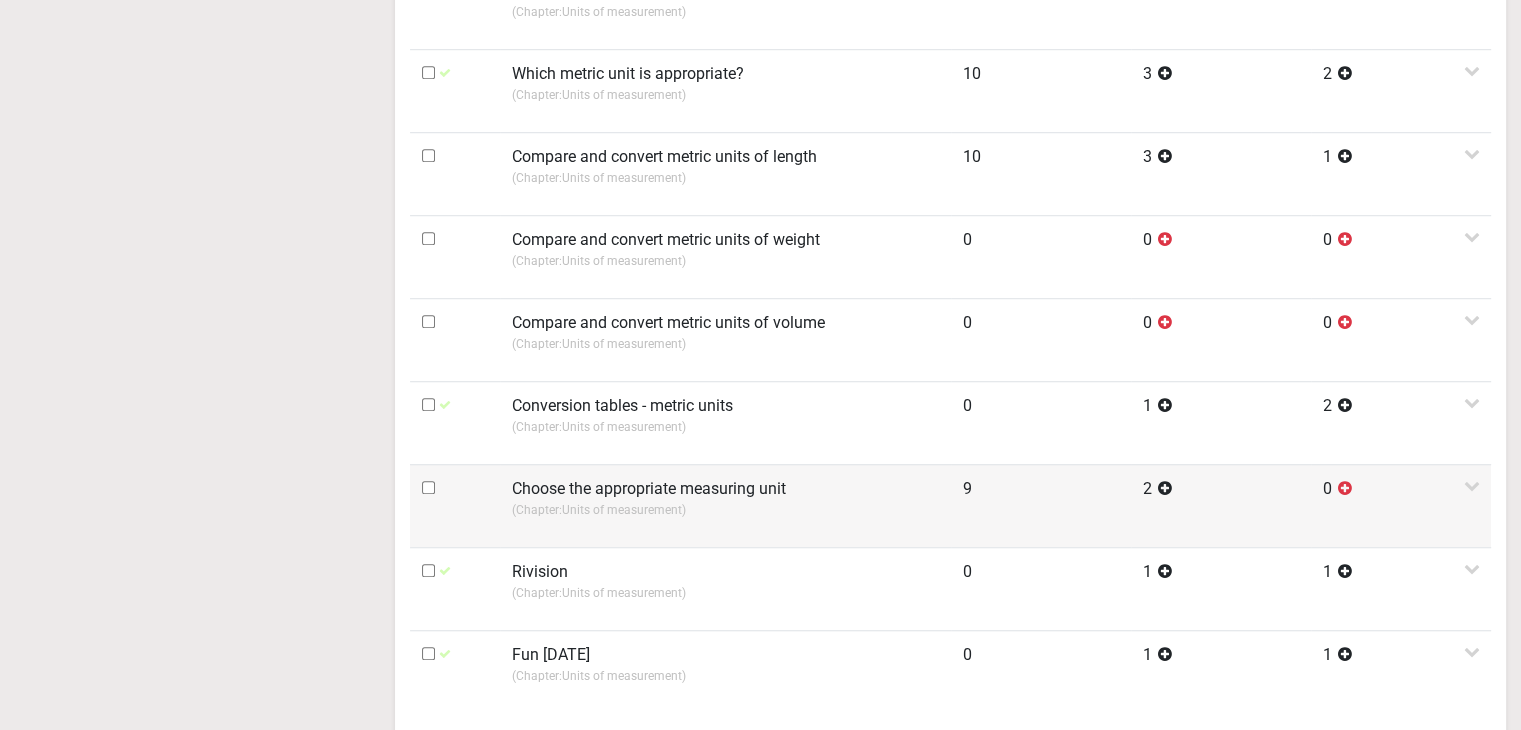 click on "Choose the appropriate measuring unit" at bounding box center [649, 489] 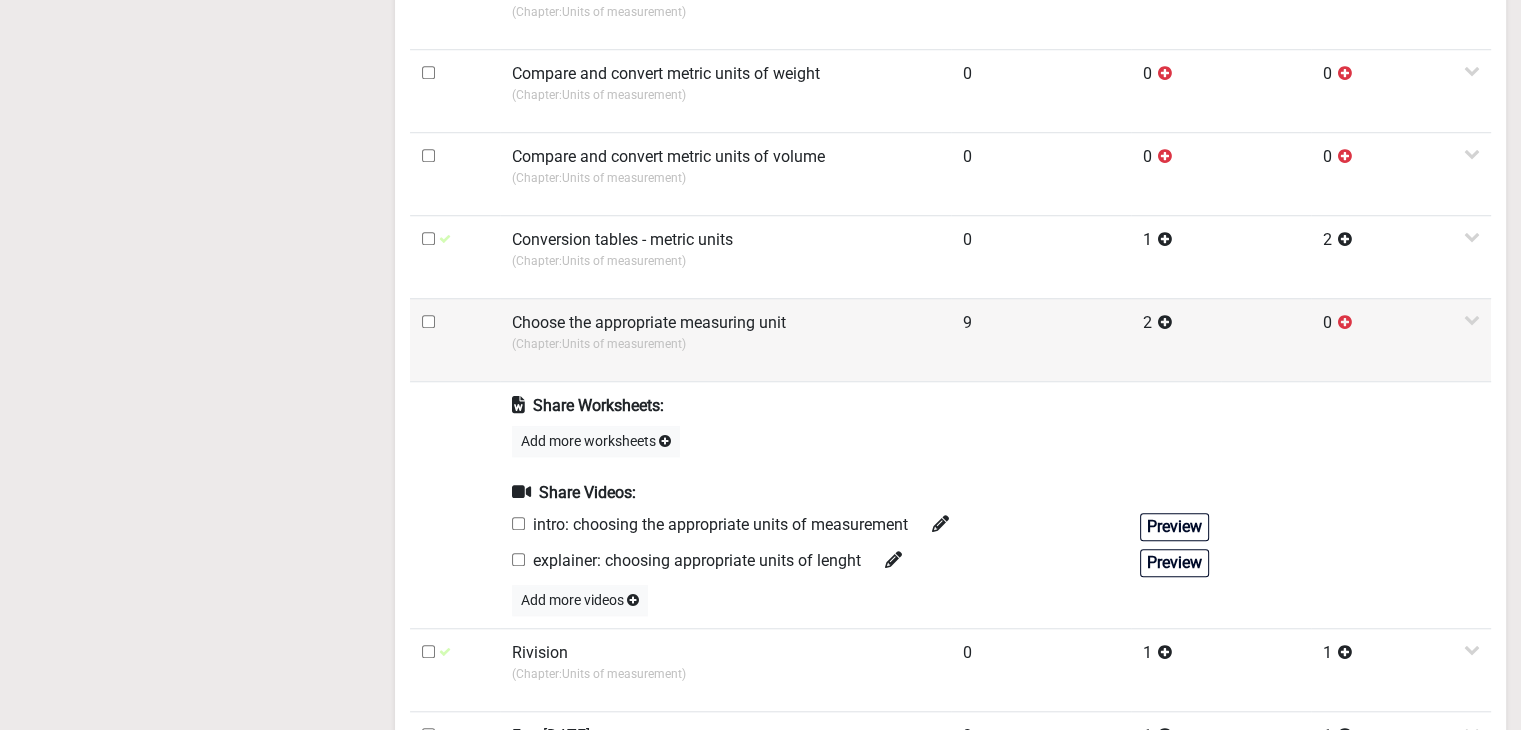 scroll, scrollTop: 1600, scrollLeft: 0, axis: vertical 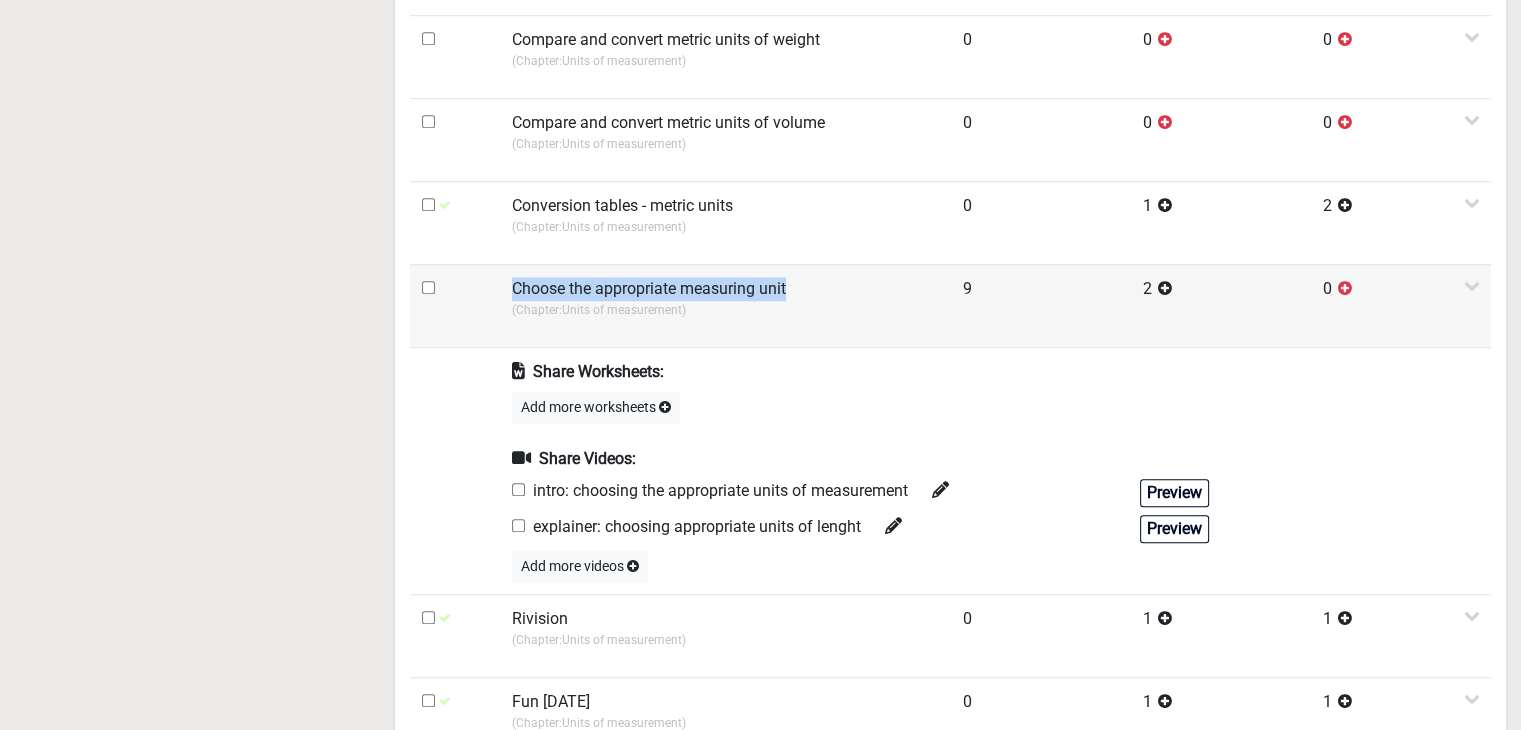 drag, startPoint x: 512, startPoint y: 281, endPoint x: 792, endPoint y: 288, distance: 280.0875 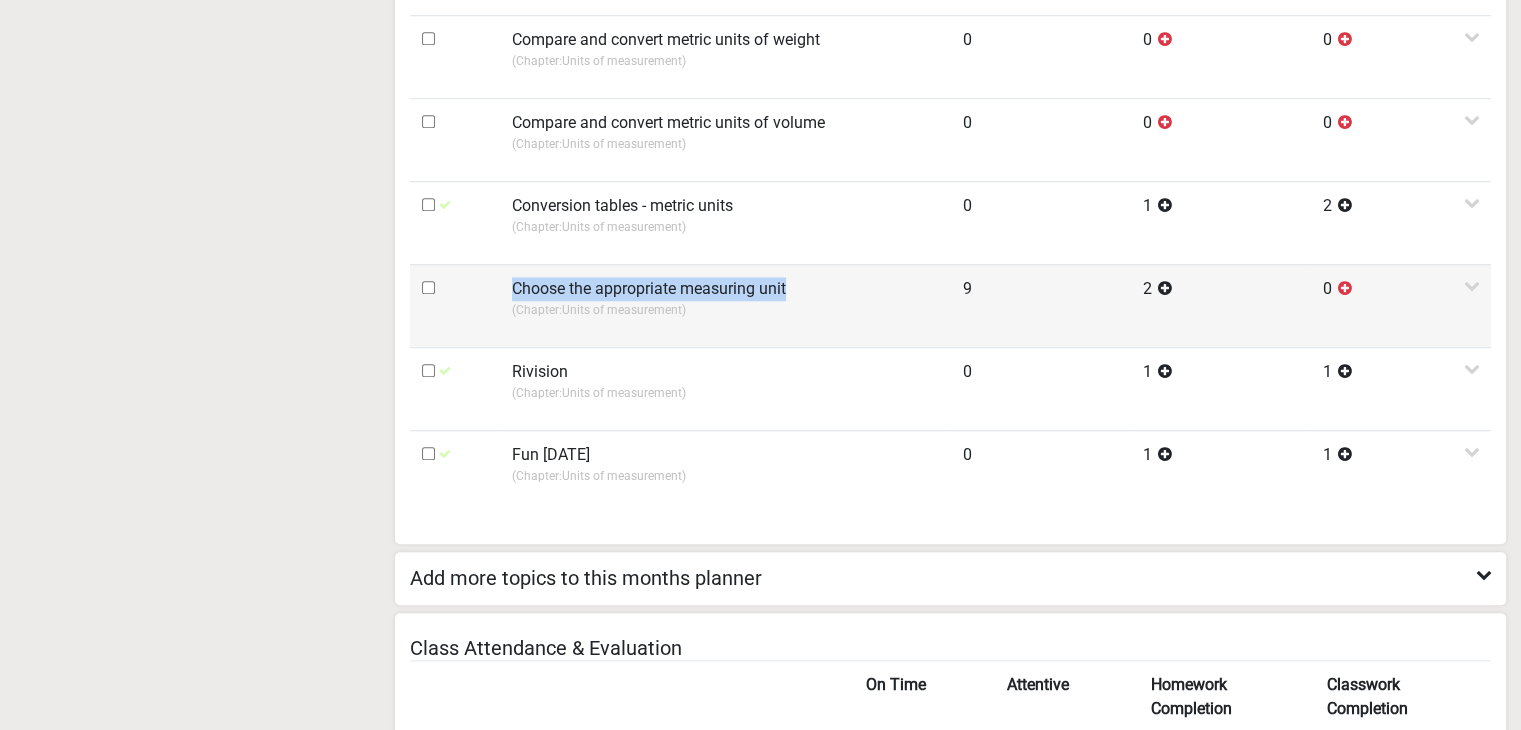 copy on "Choose the appropriate measuring unit" 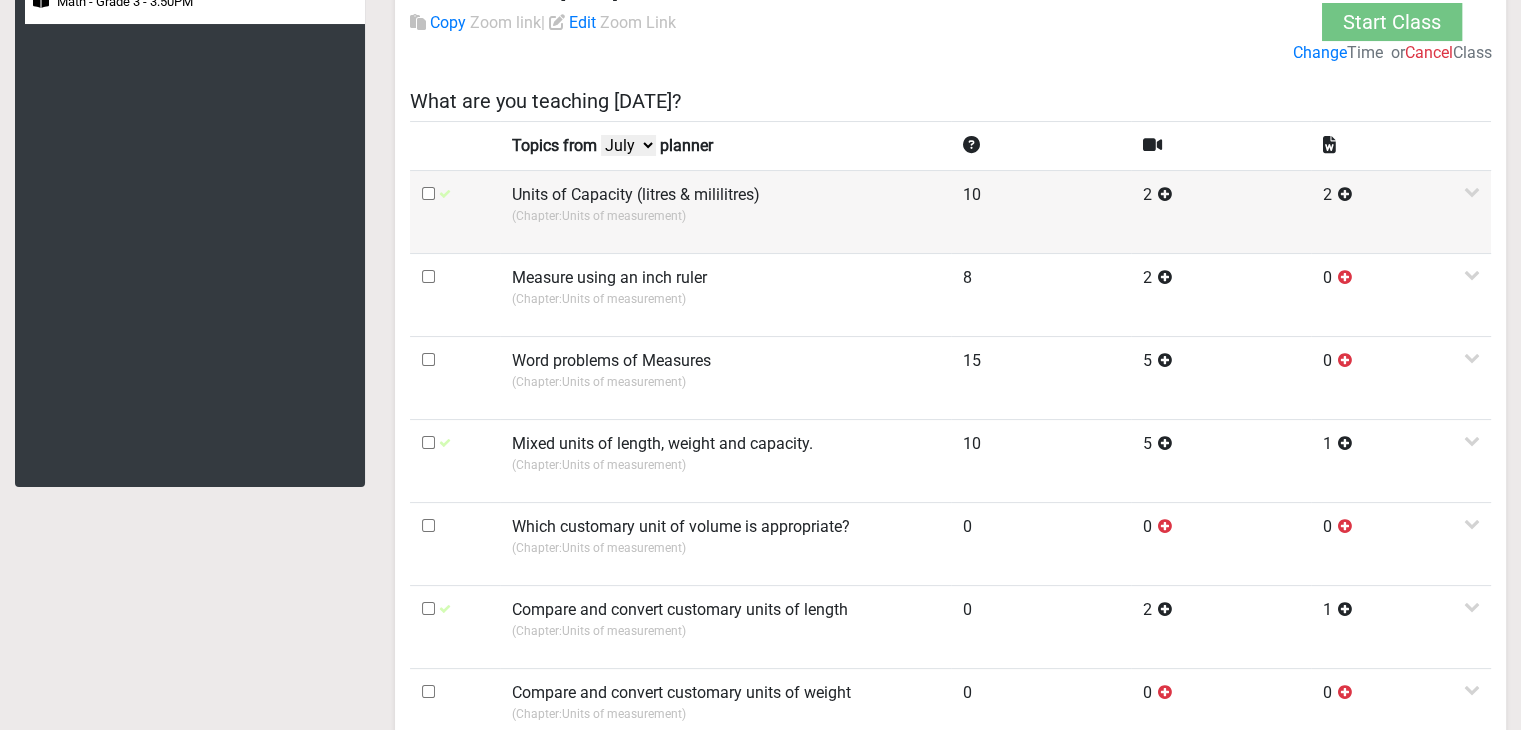 scroll, scrollTop: 0, scrollLeft: 0, axis: both 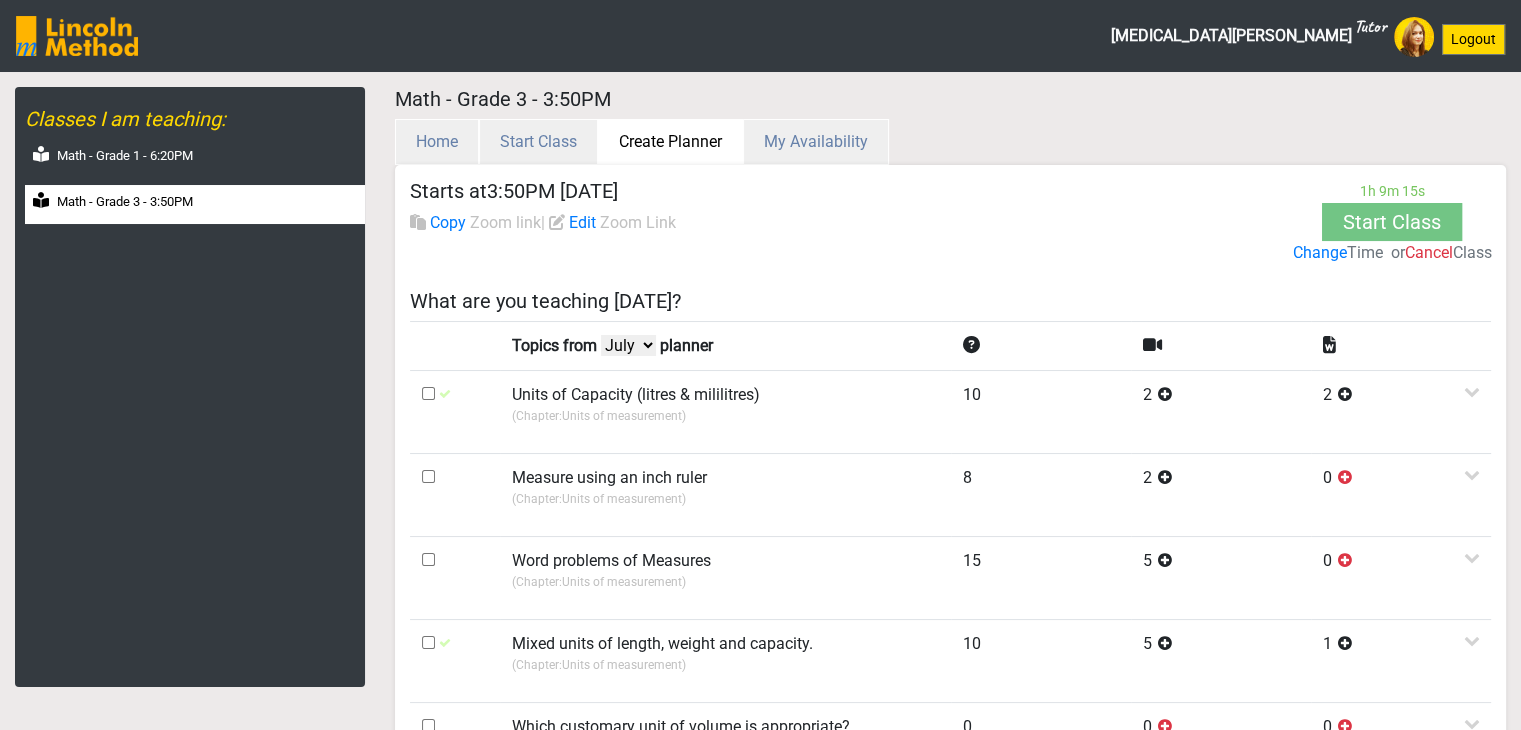 click on "Create Planner" at bounding box center [670, 142] 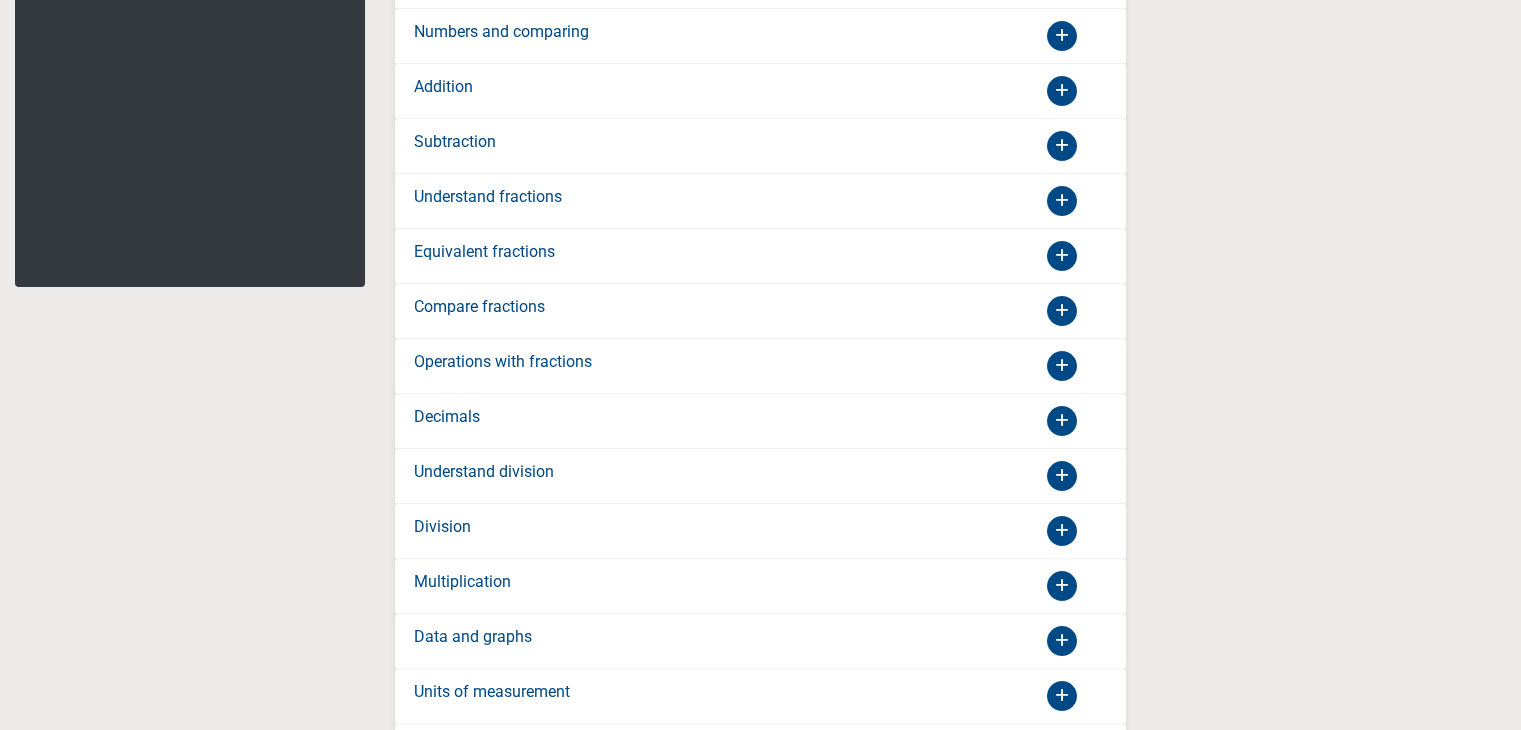 scroll, scrollTop: 600, scrollLeft: 0, axis: vertical 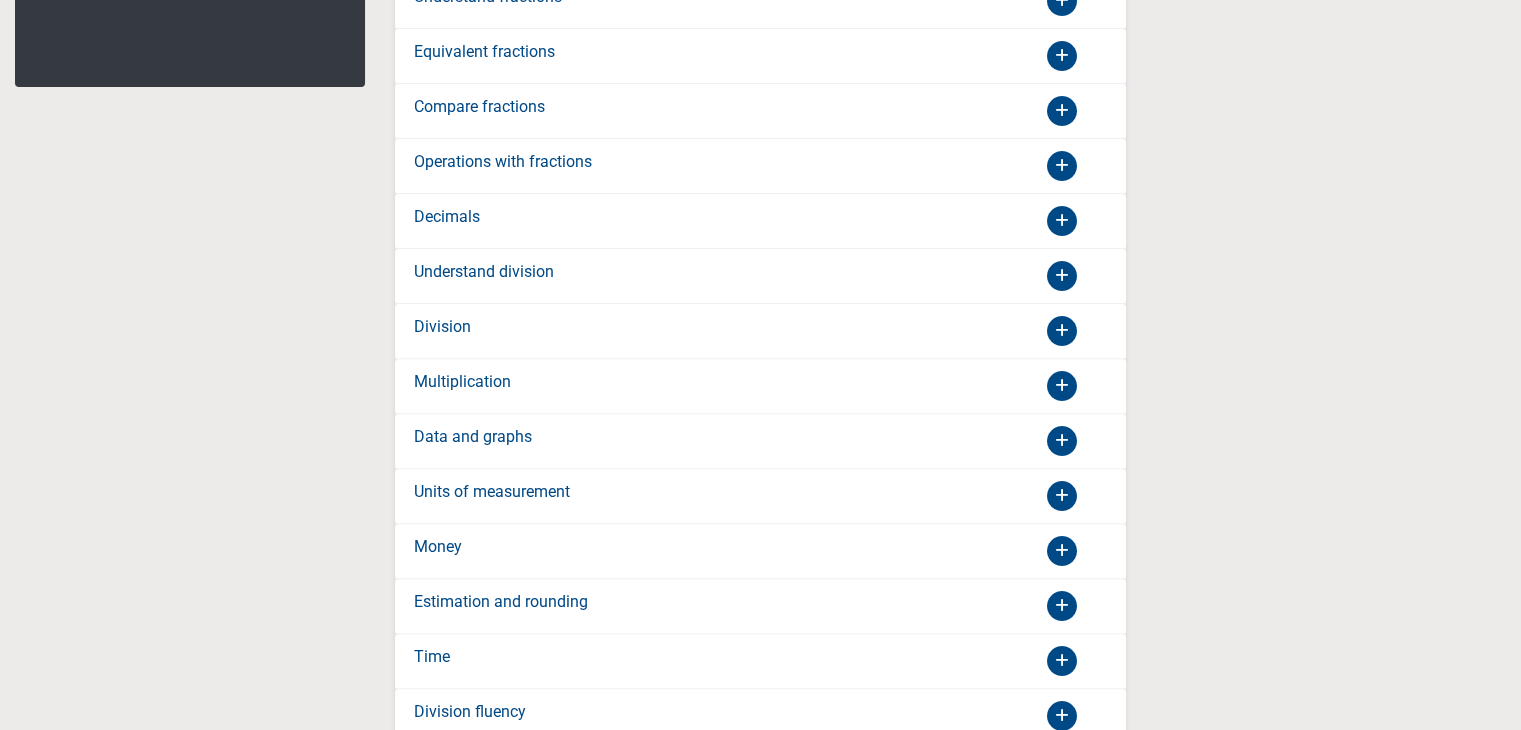 click at bounding box center (1062, -219) 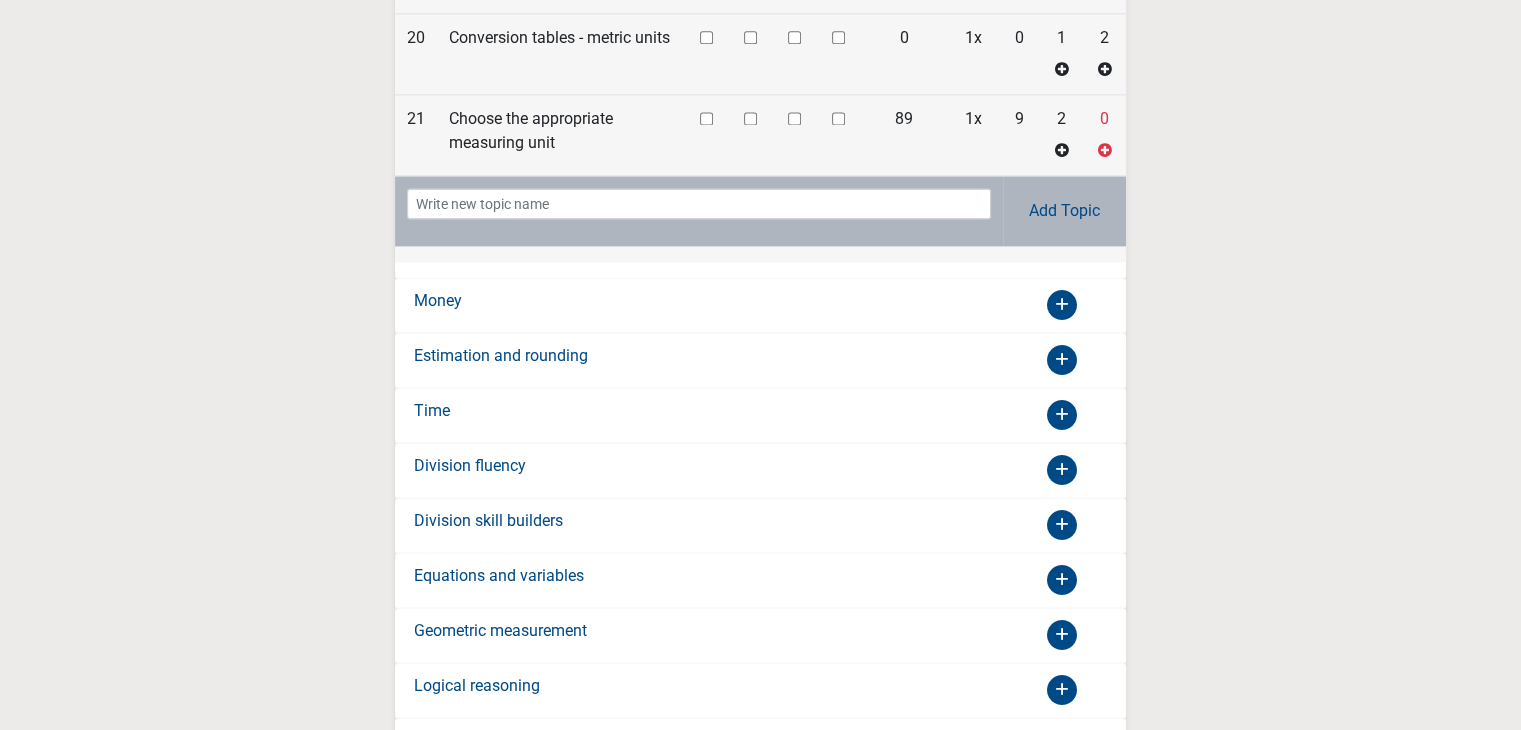 scroll, scrollTop: 2800, scrollLeft: 0, axis: vertical 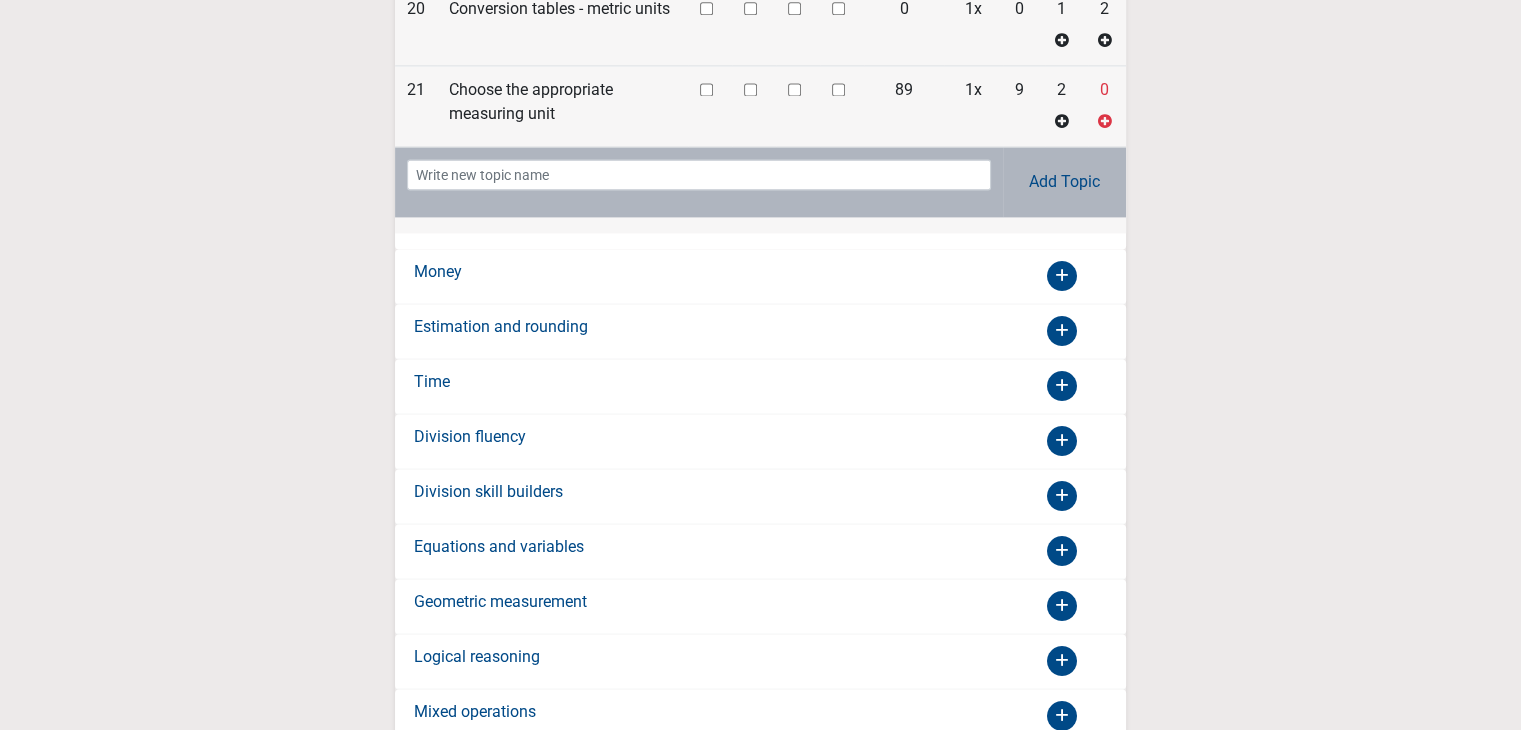 click at bounding box center (1062, -2419) 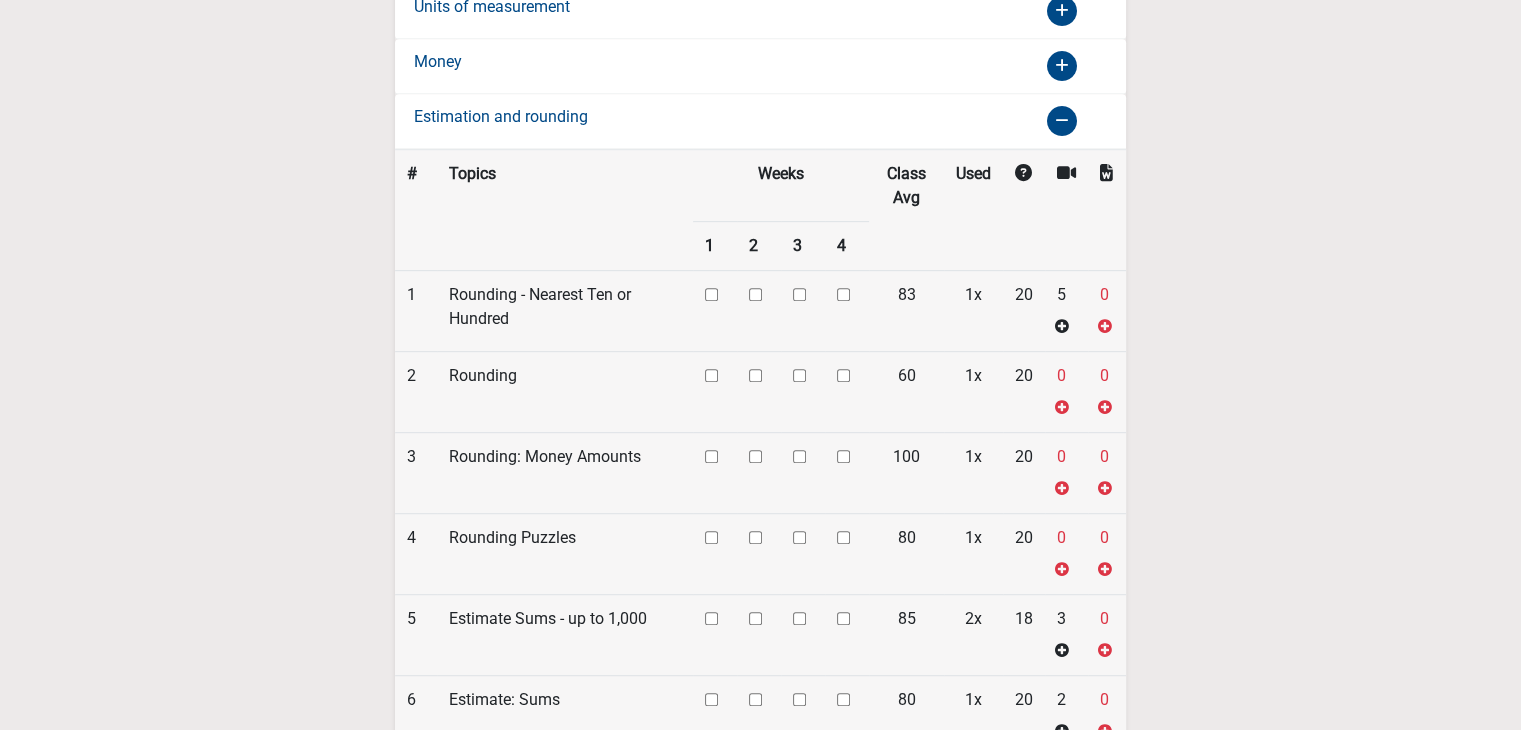 scroll, scrollTop: 1052, scrollLeft: 0, axis: vertical 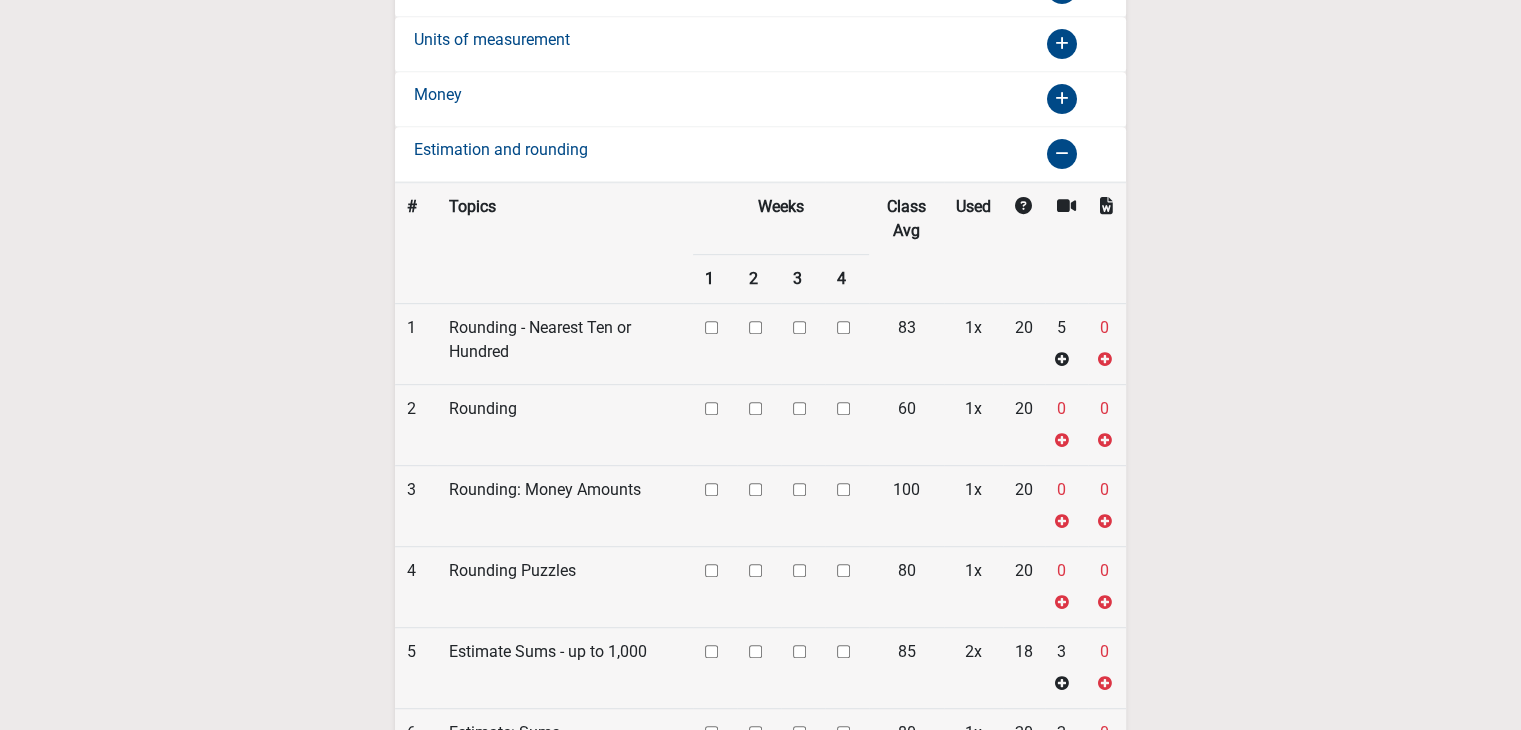 click at bounding box center (711, 327) 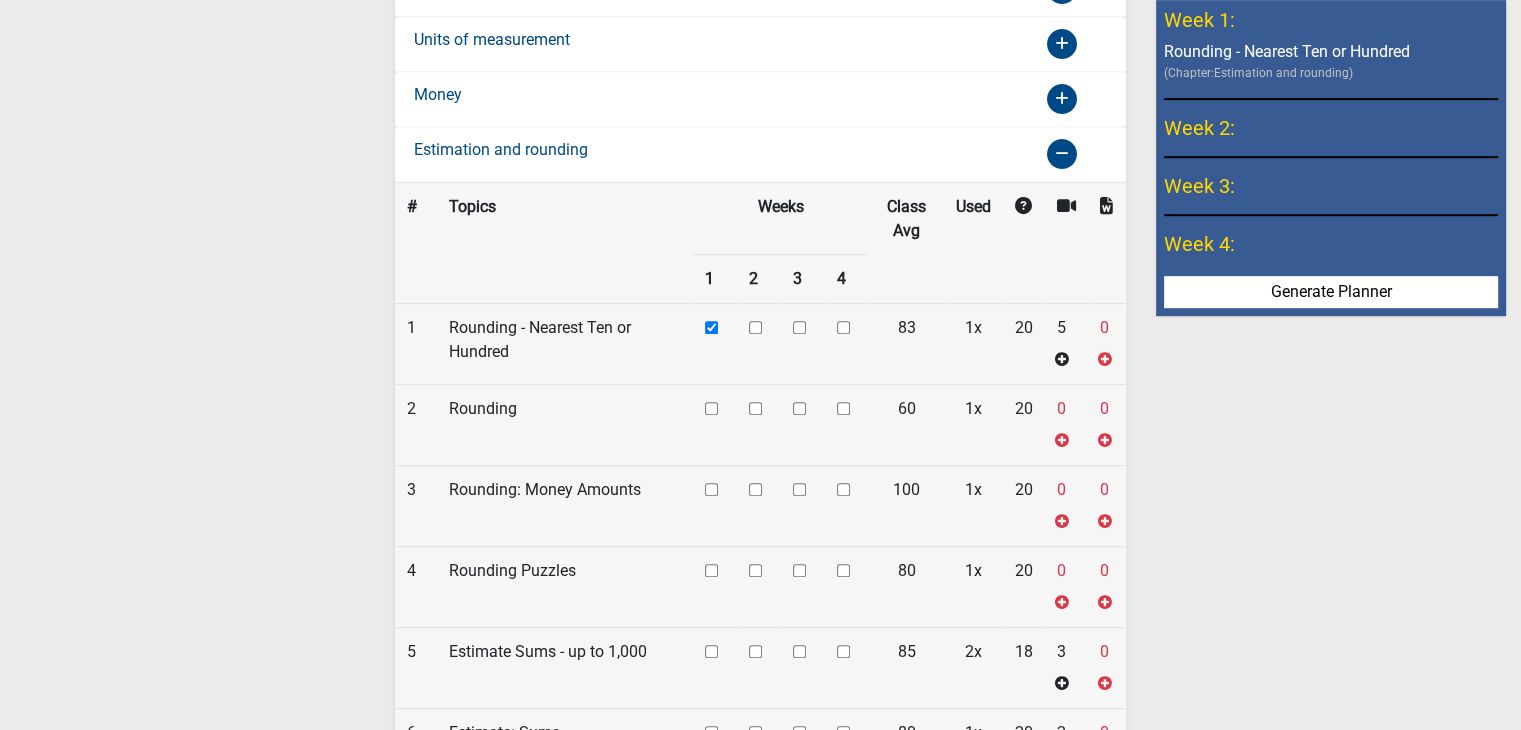 click at bounding box center [711, 327] 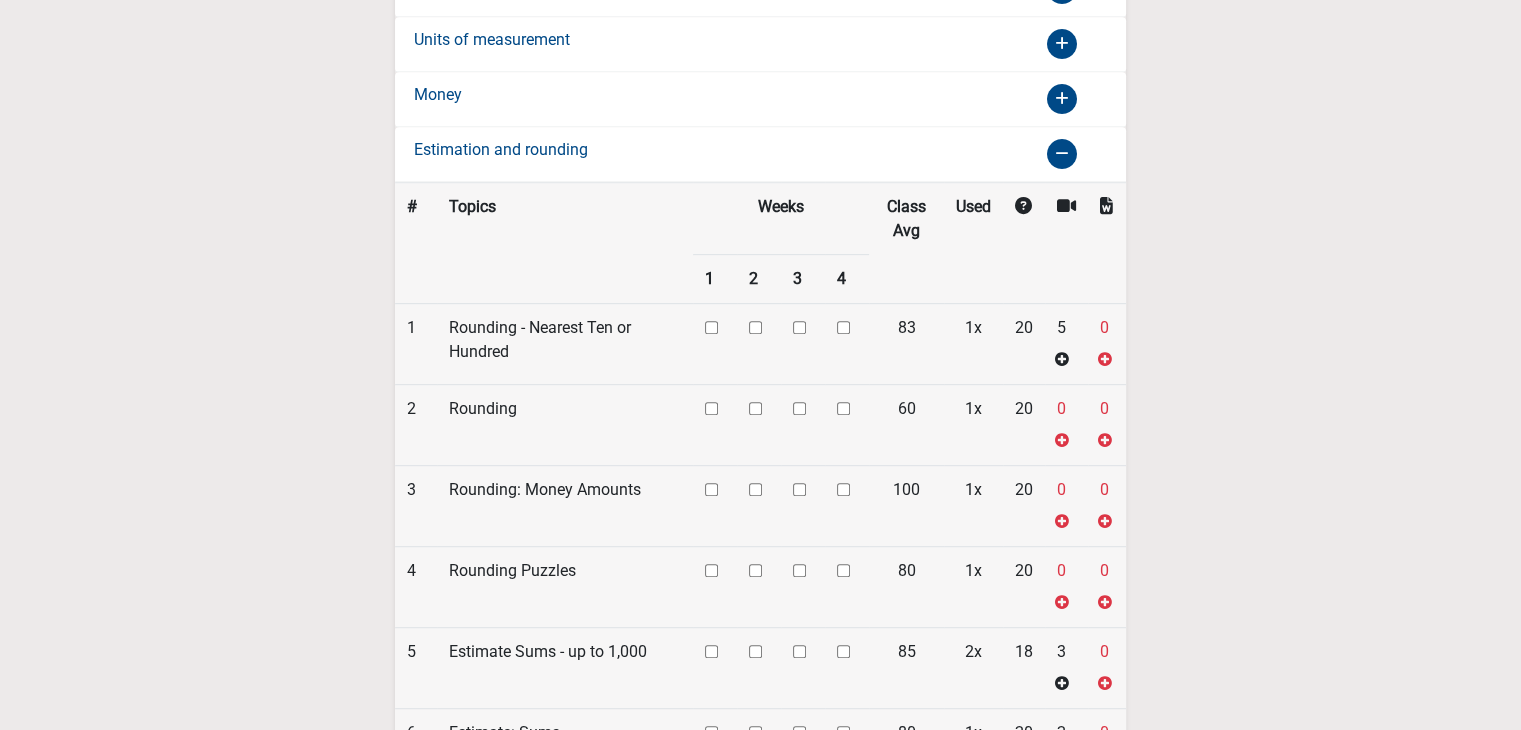 click at bounding box center [711, 327] 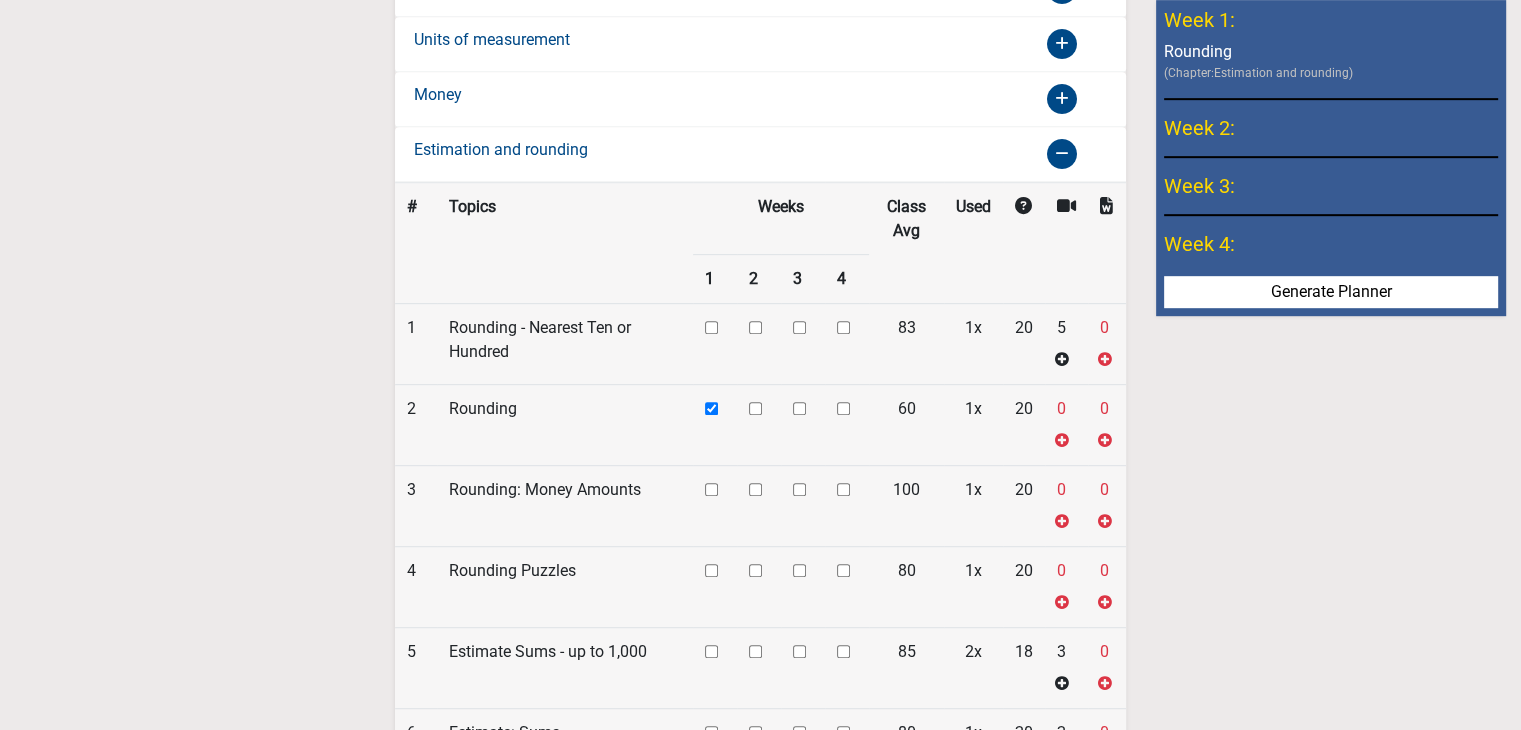 click at bounding box center [711, 327] 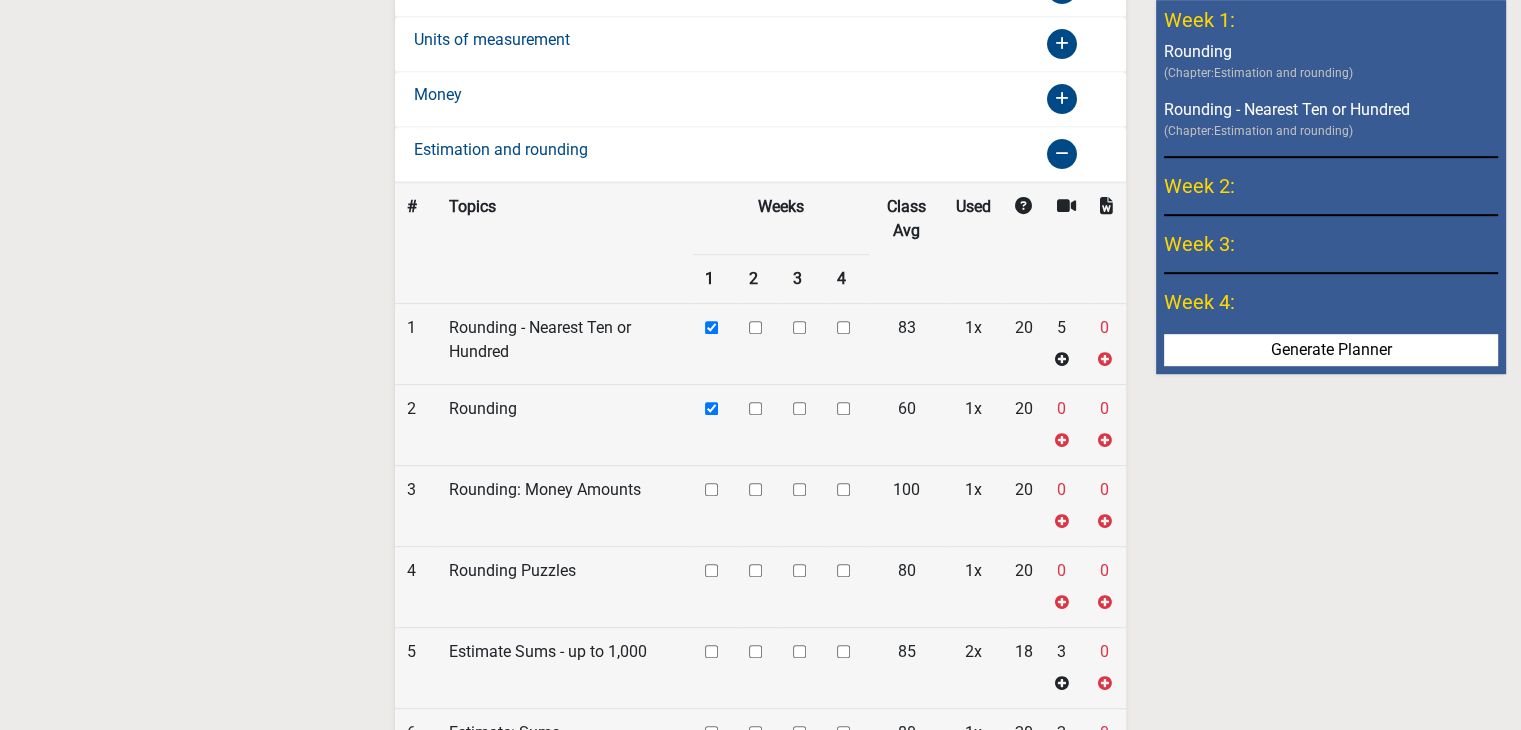 click at bounding box center [711, 327] 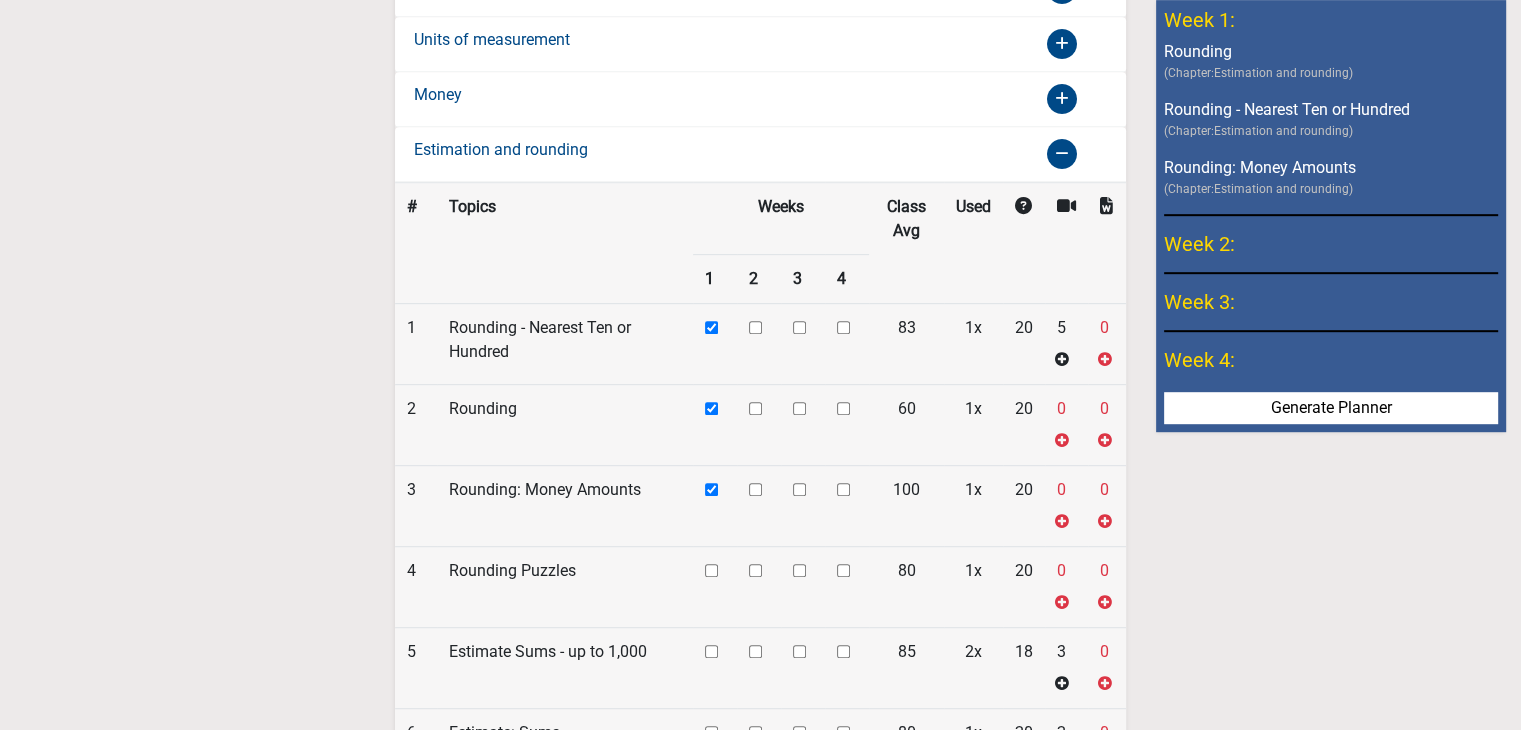 click at bounding box center [711, 327] 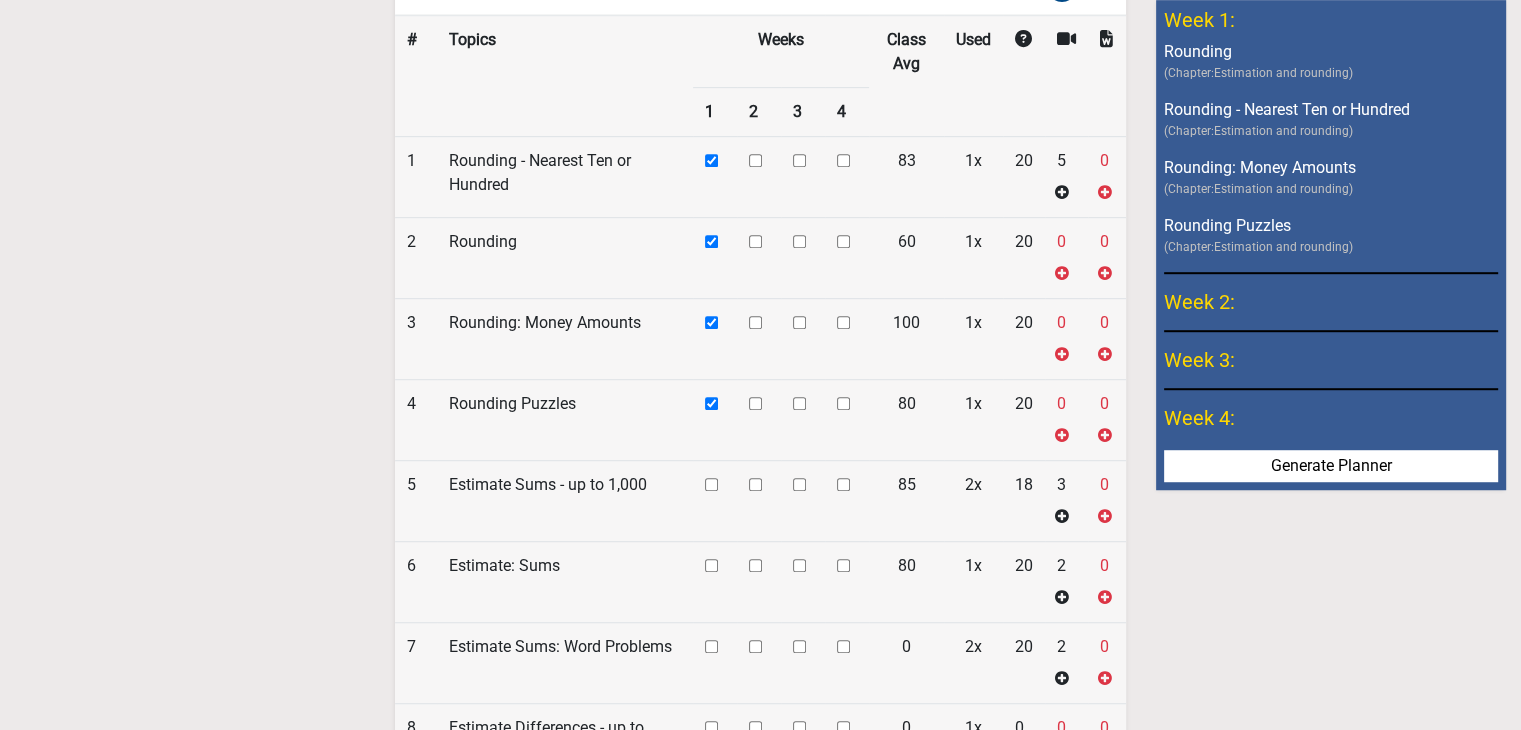 scroll, scrollTop: 1252, scrollLeft: 0, axis: vertical 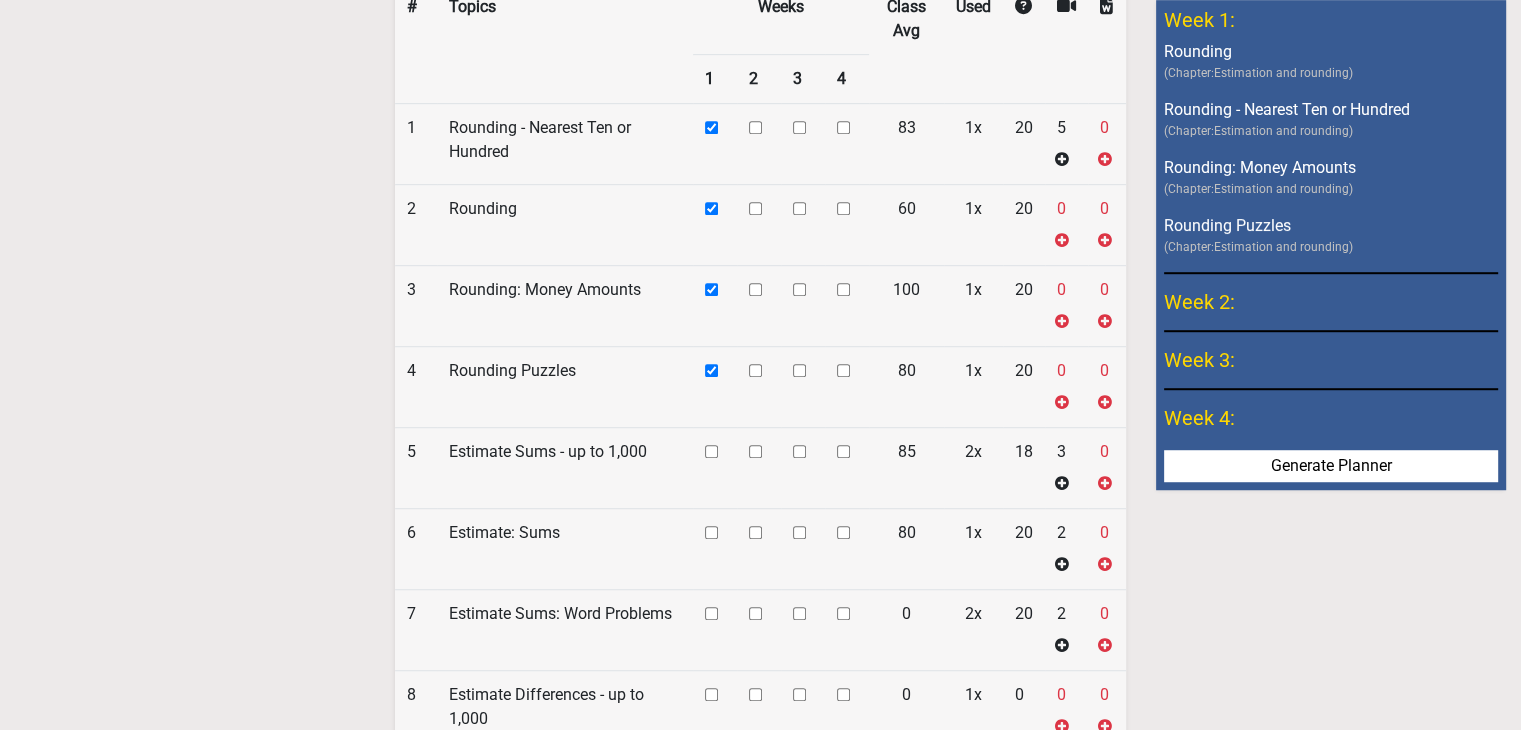 click at bounding box center [755, 127] 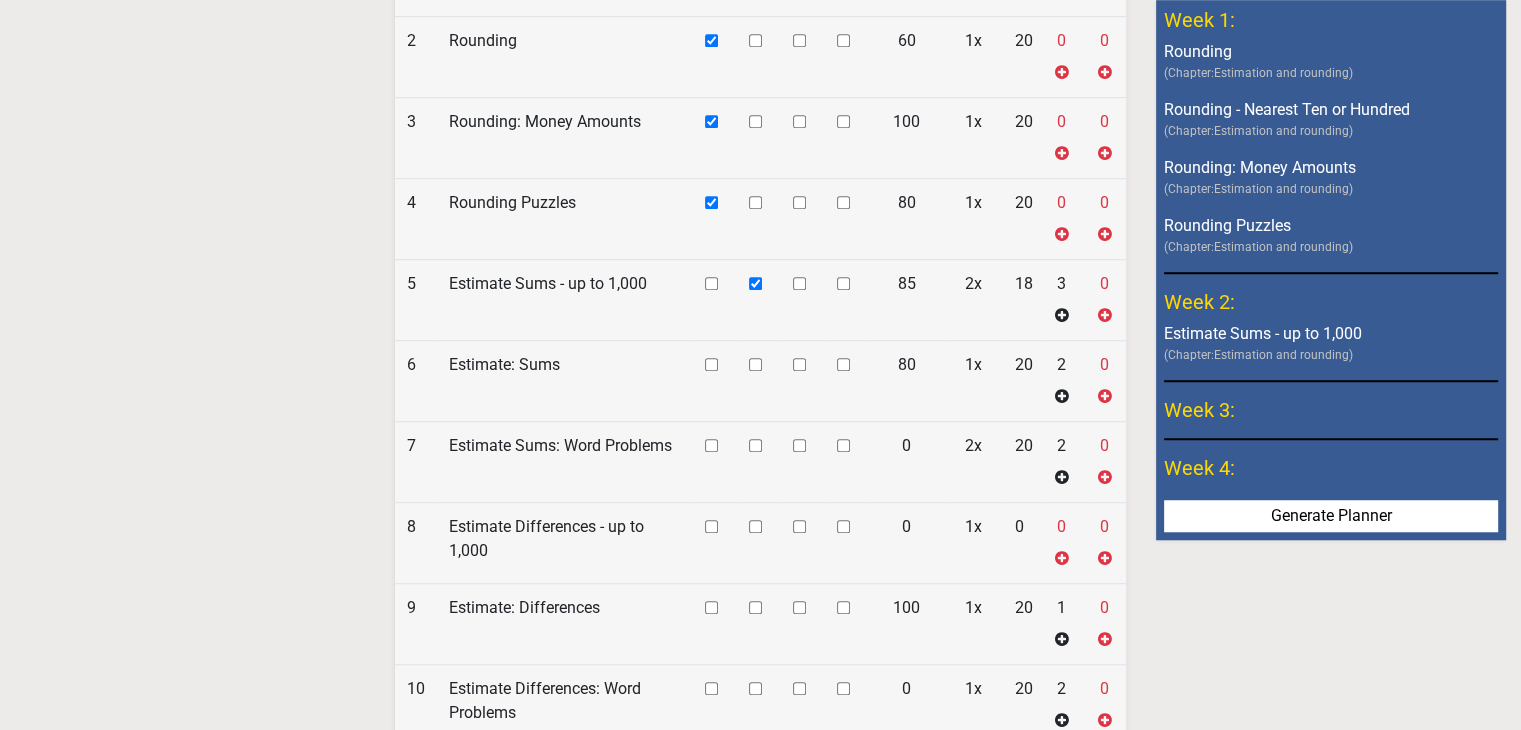 scroll, scrollTop: 1452, scrollLeft: 0, axis: vertical 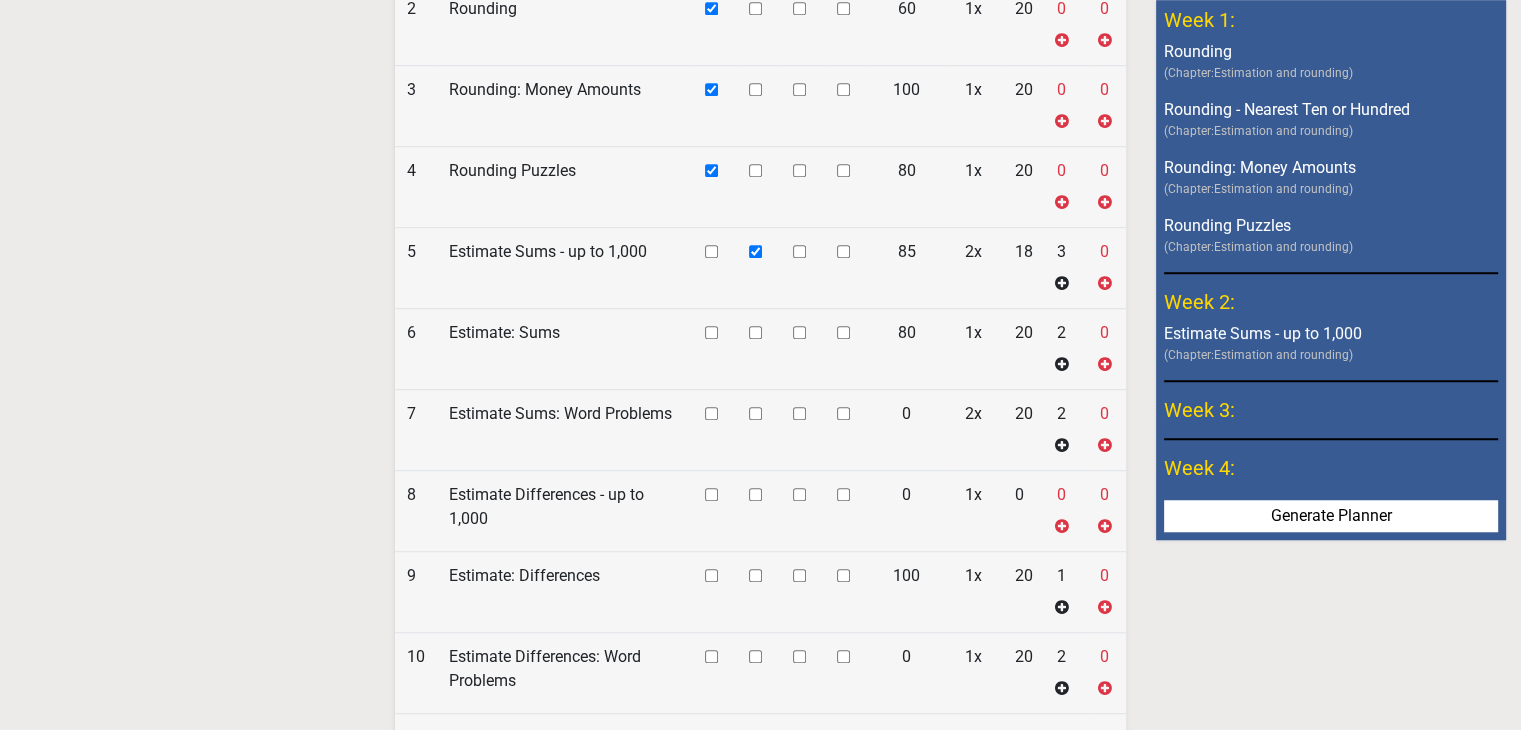 click at bounding box center (755, -73) 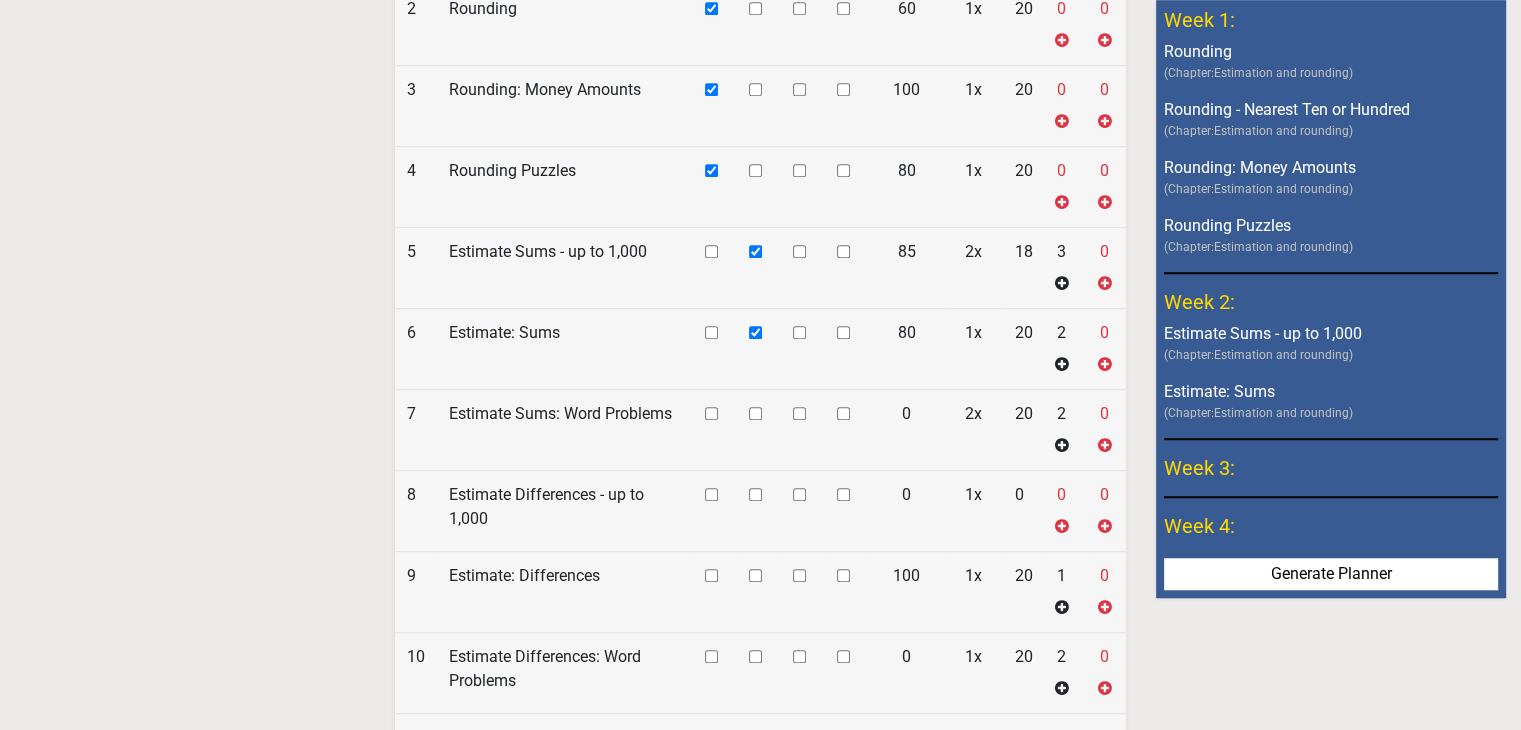 click at bounding box center [755, -73] 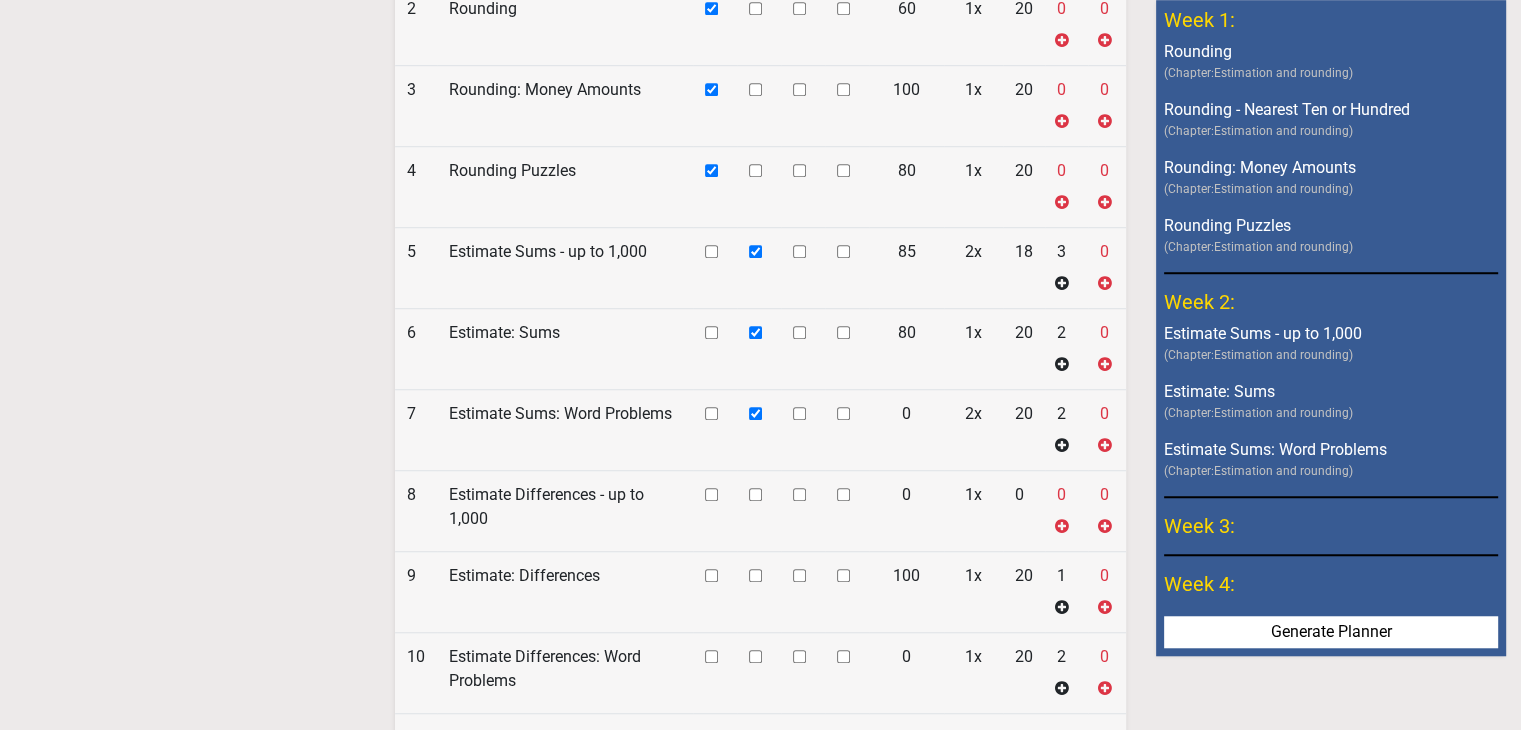 click at bounding box center [755, -73] 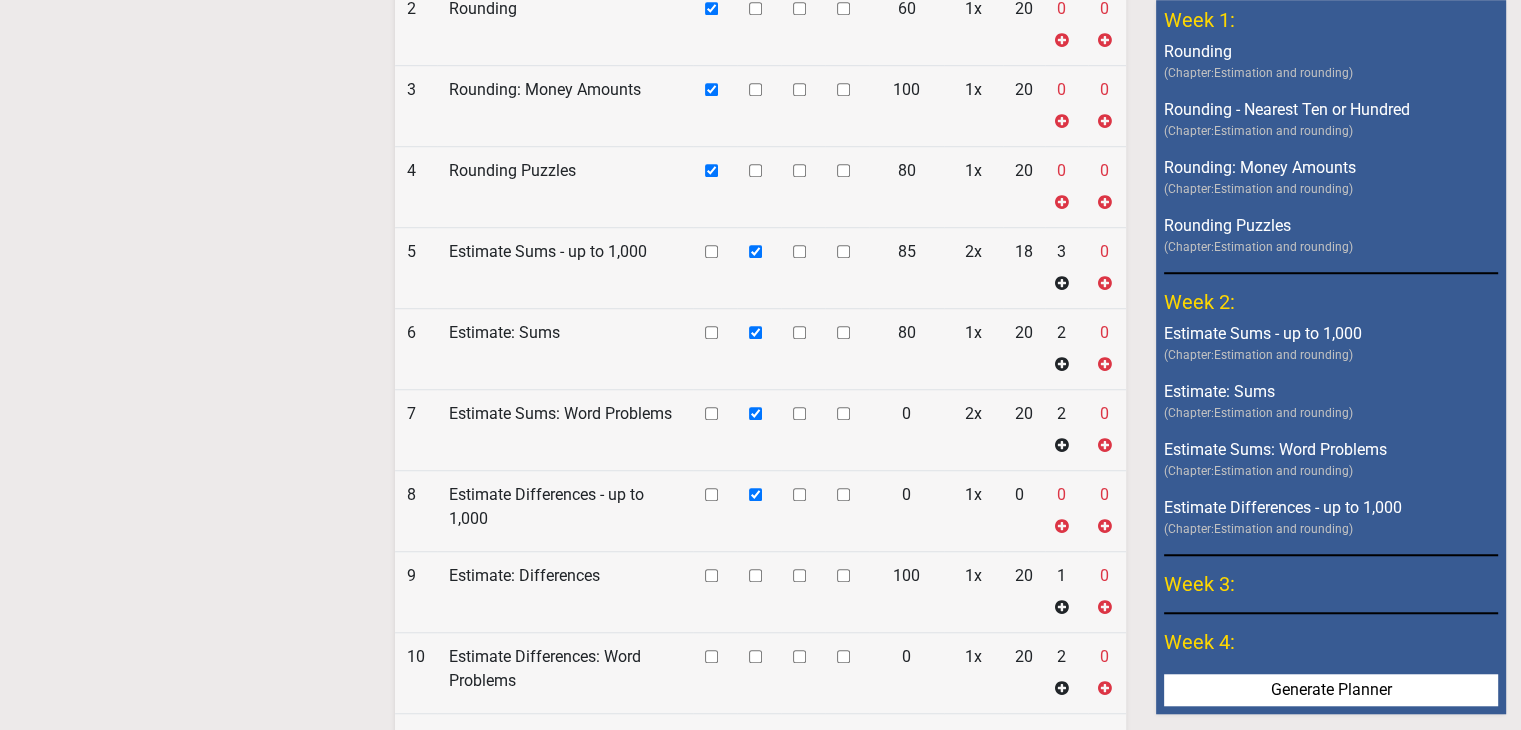 click on "6" at bounding box center [416, 349] 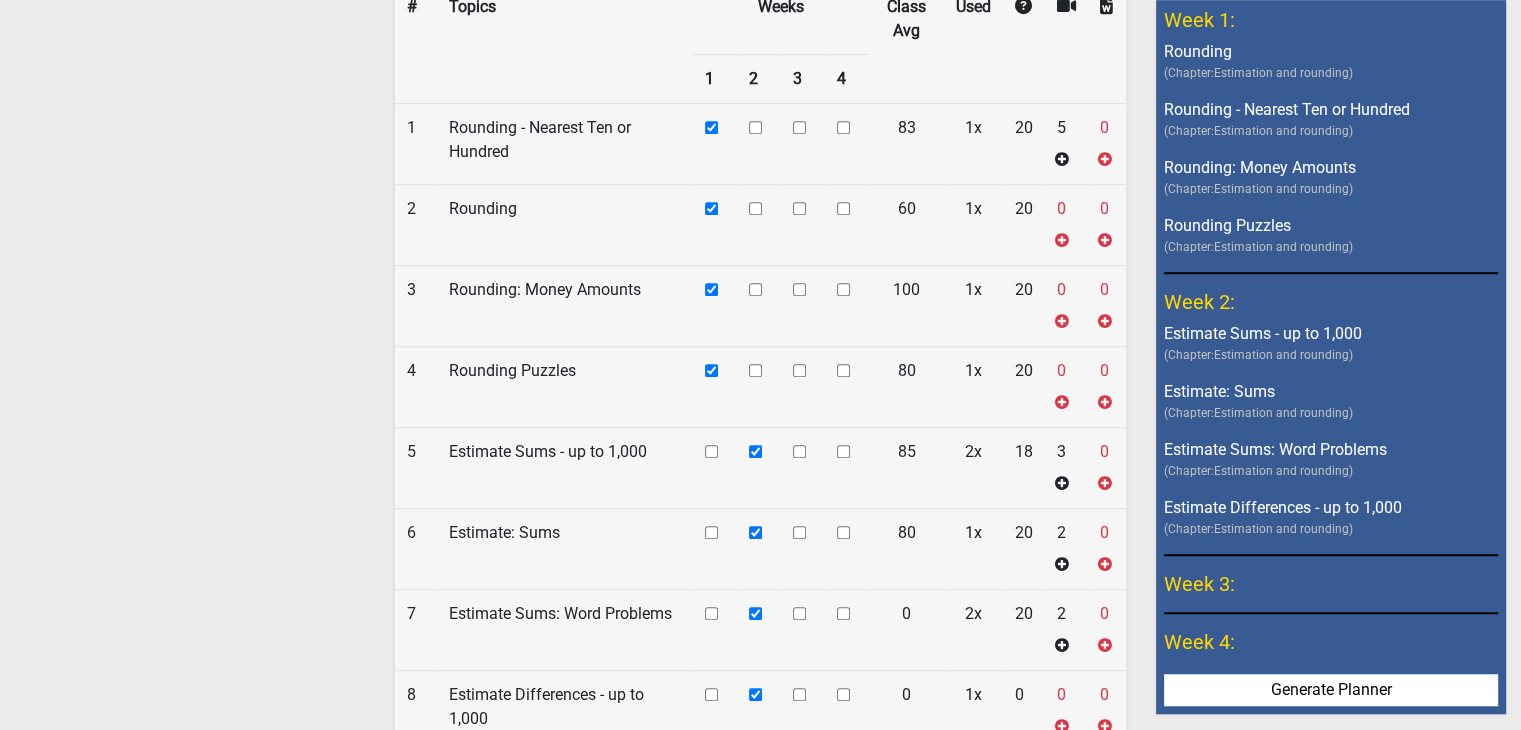 click at bounding box center [711, 127] 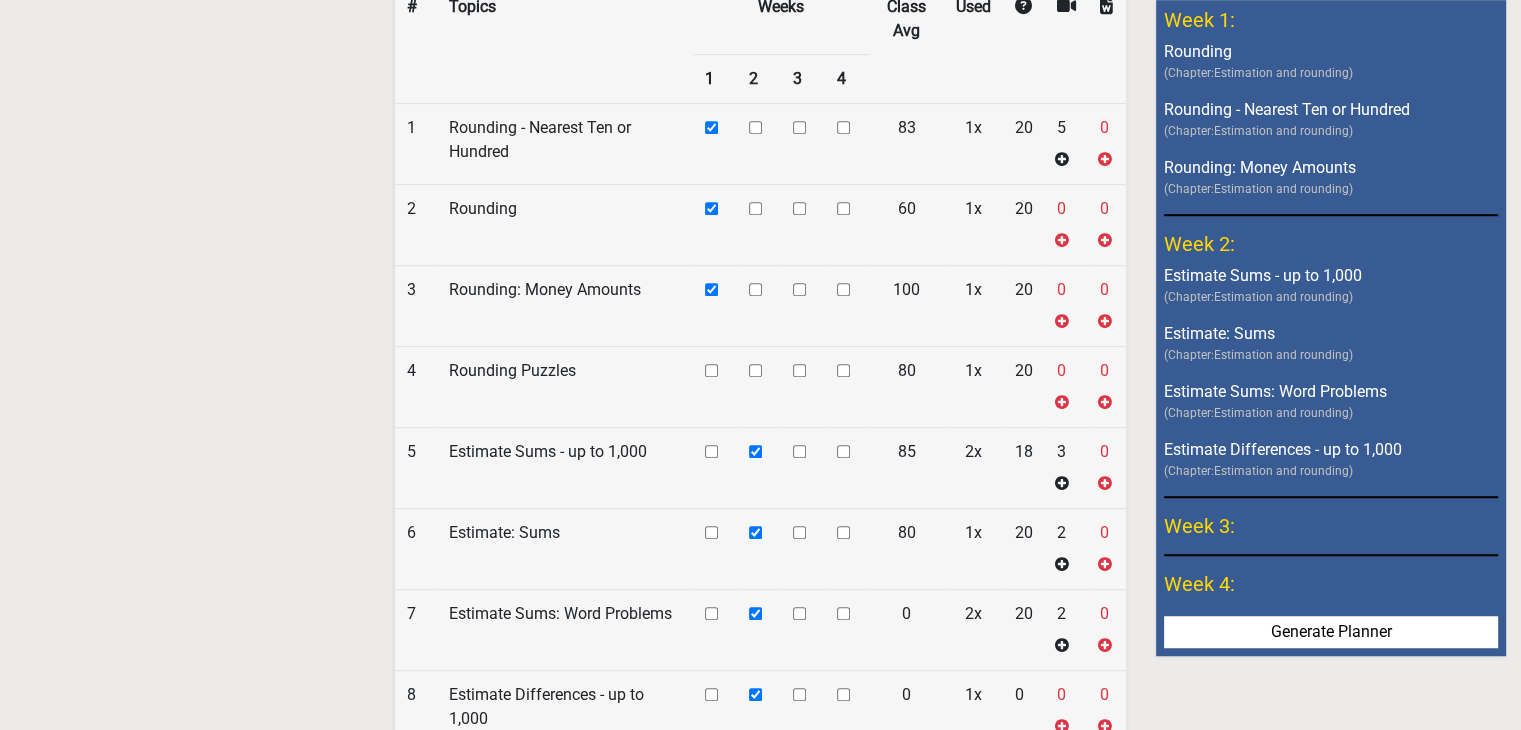 click at bounding box center (755, 127) 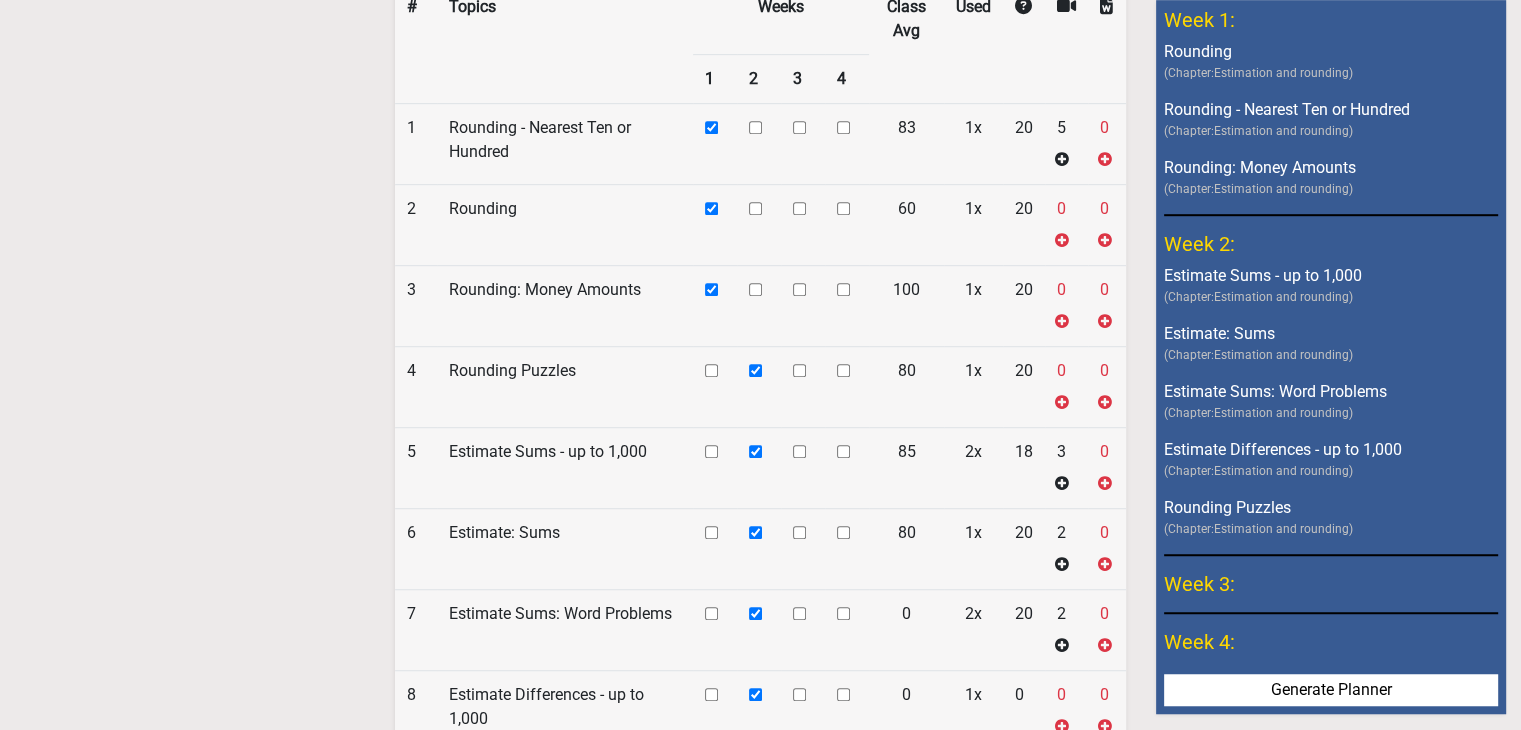 click at bounding box center [755, 127] 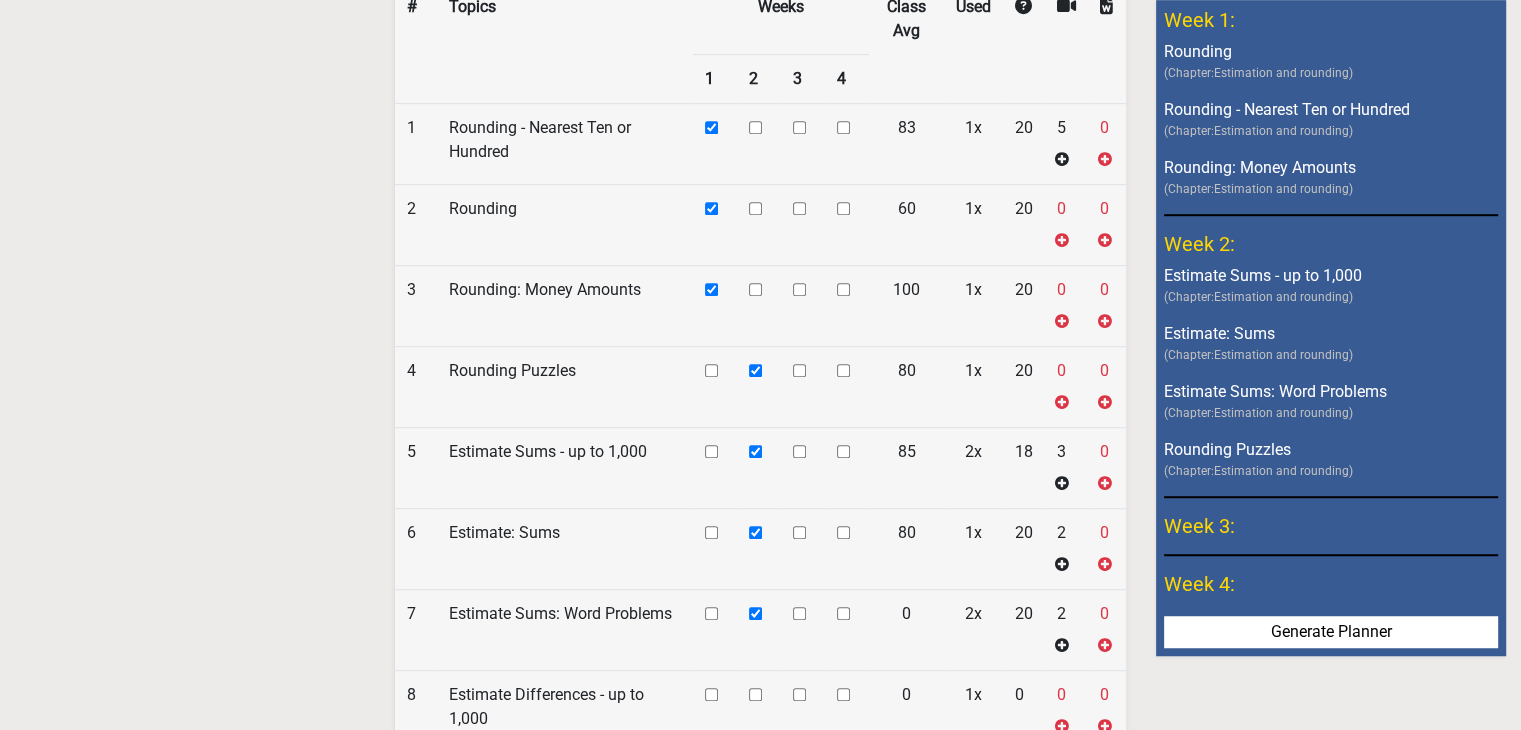 scroll, scrollTop: 1452, scrollLeft: 0, axis: vertical 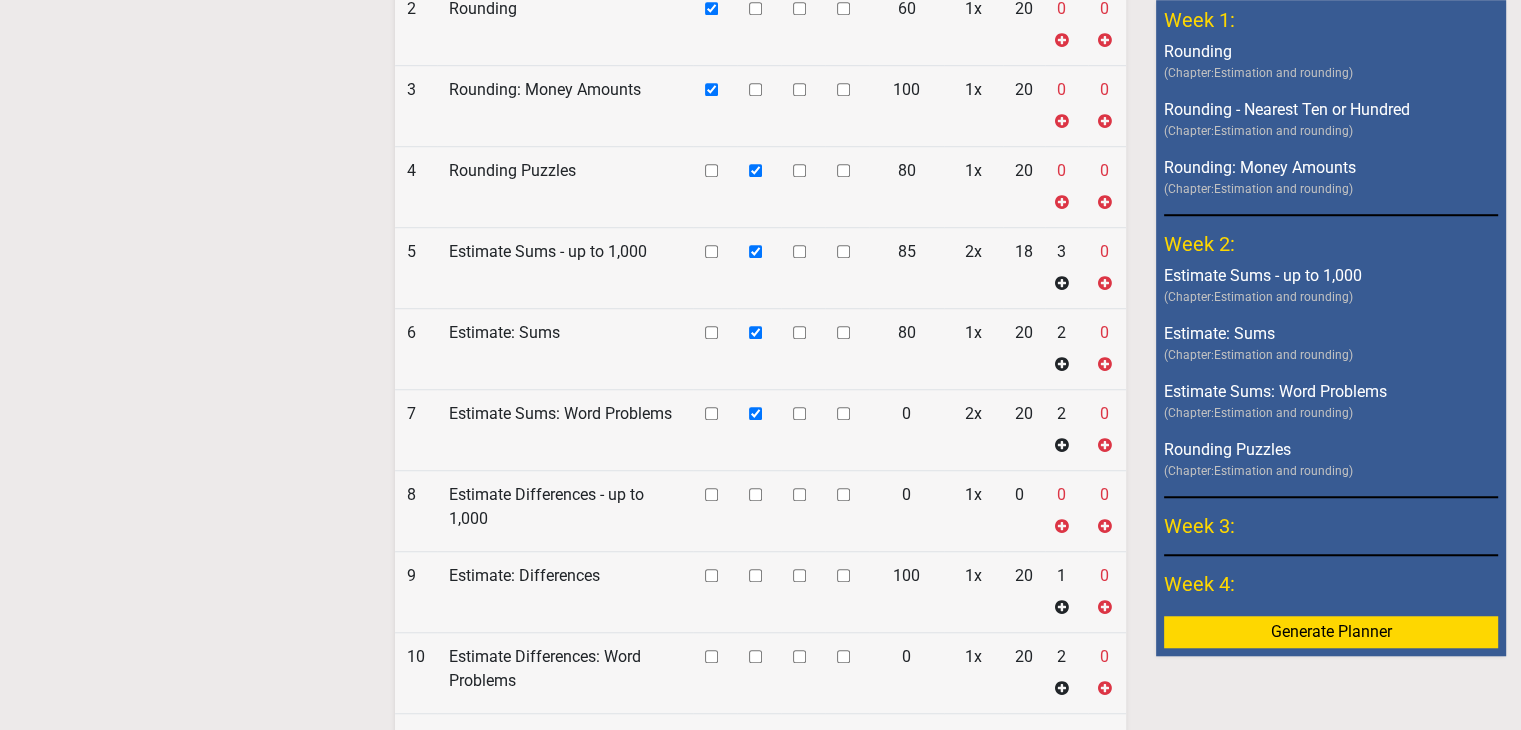 click on "Generate Planner" at bounding box center (1331, 632) 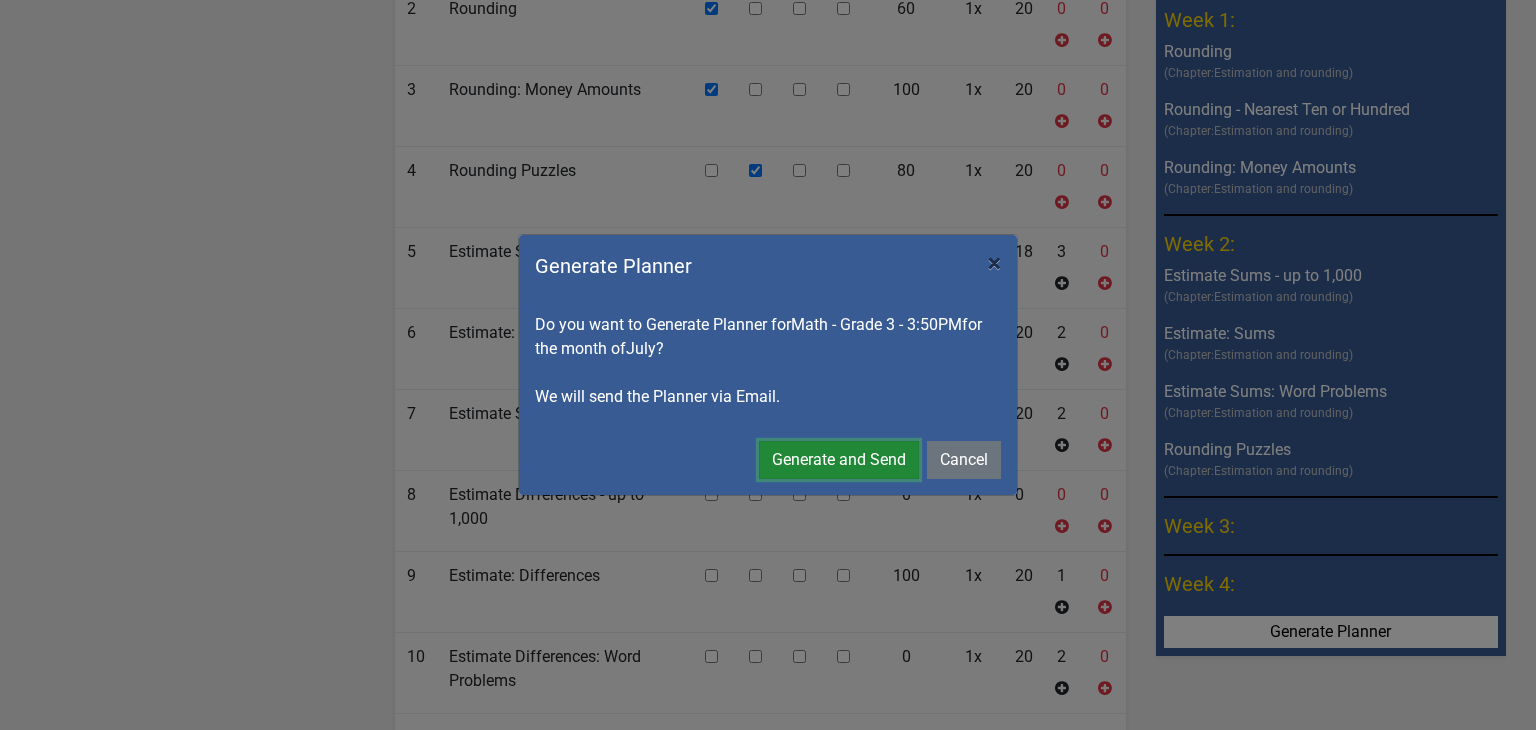 click on "Generate and Send" at bounding box center [839, 460] 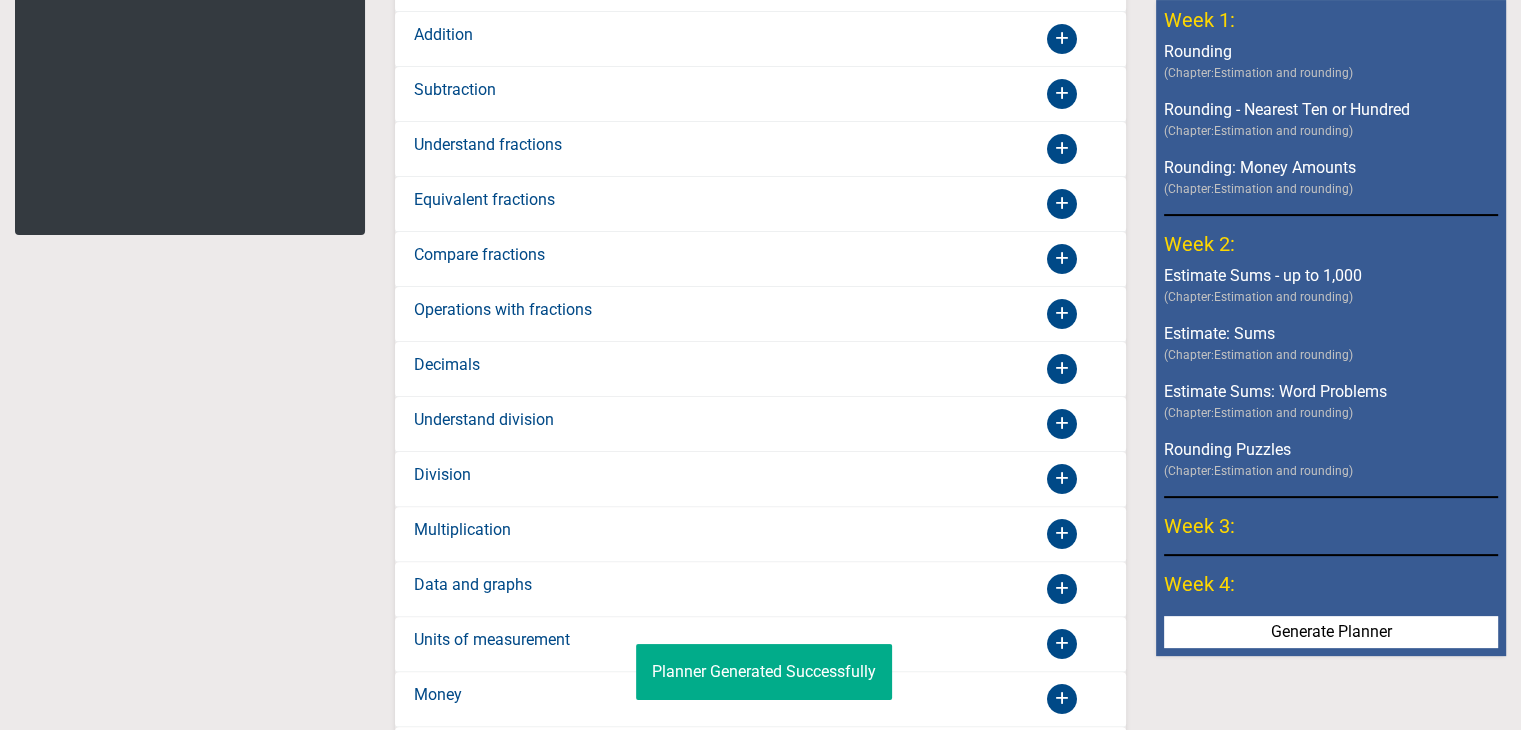 scroll, scrollTop: 0, scrollLeft: 0, axis: both 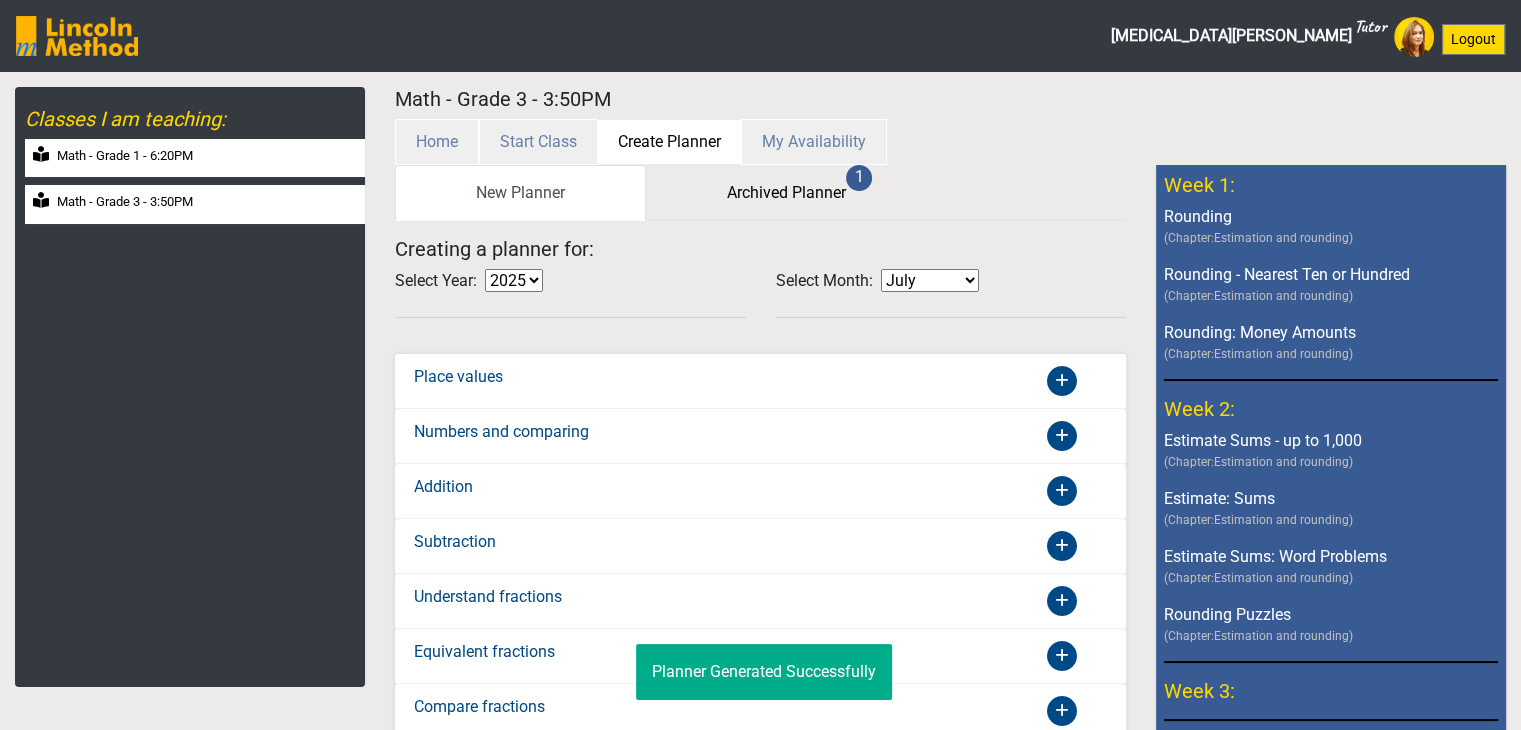 click on "Math - Grade 1 - 6:20PM" at bounding box center (195, 158) 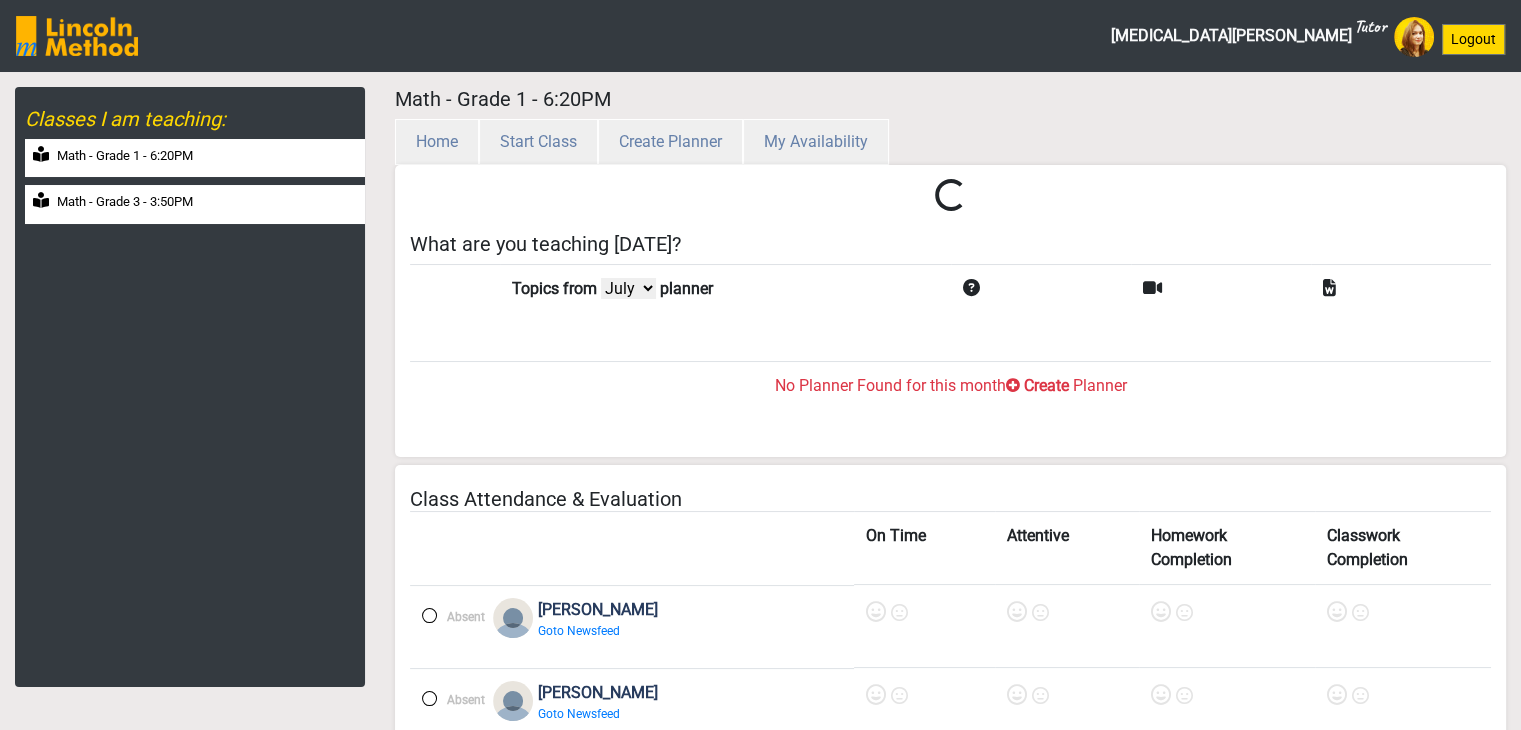 click on "Math - Grade 3 - 3:50PM" at bounding box center [195, 204] 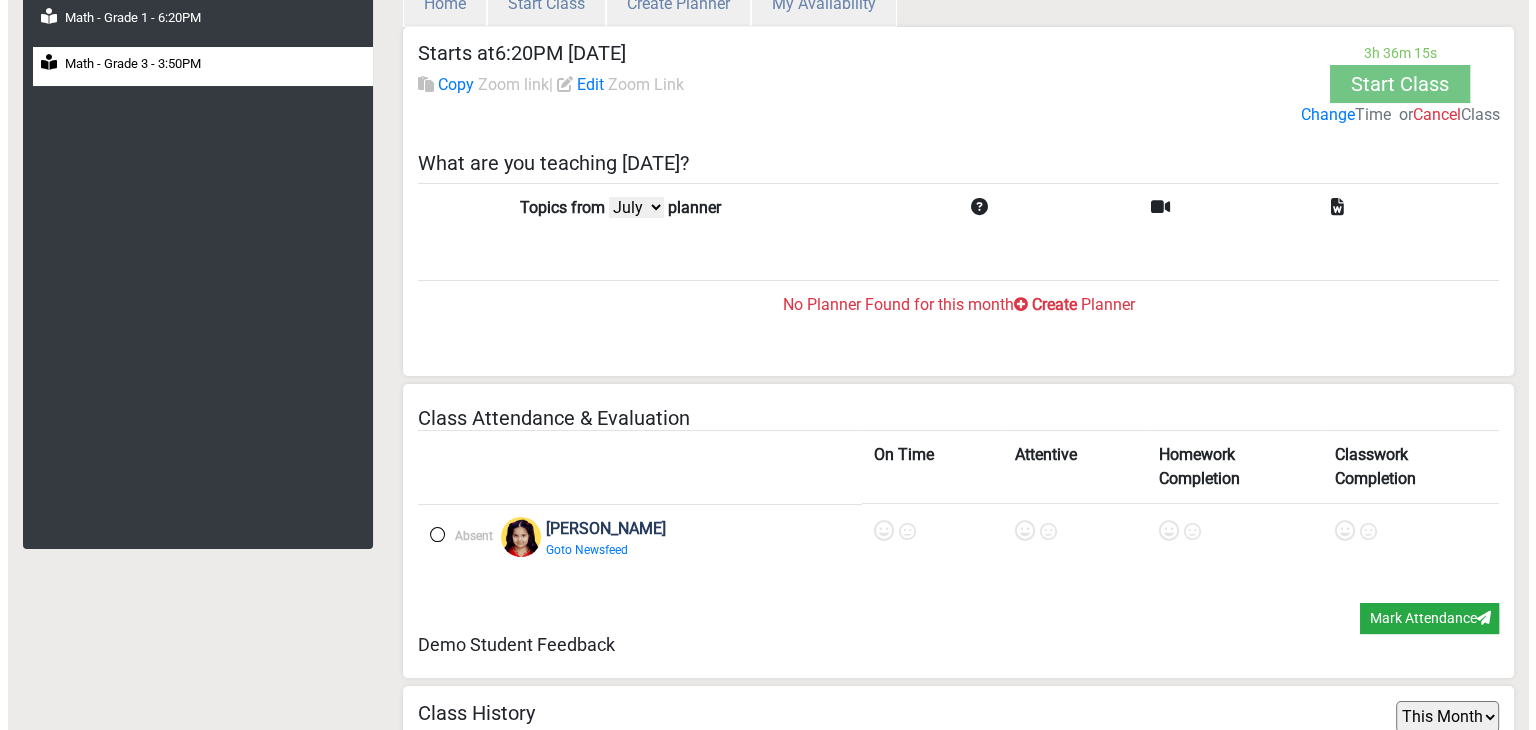 scroll, scrollTop: 200, scrollLeft: 0, axis: vertical 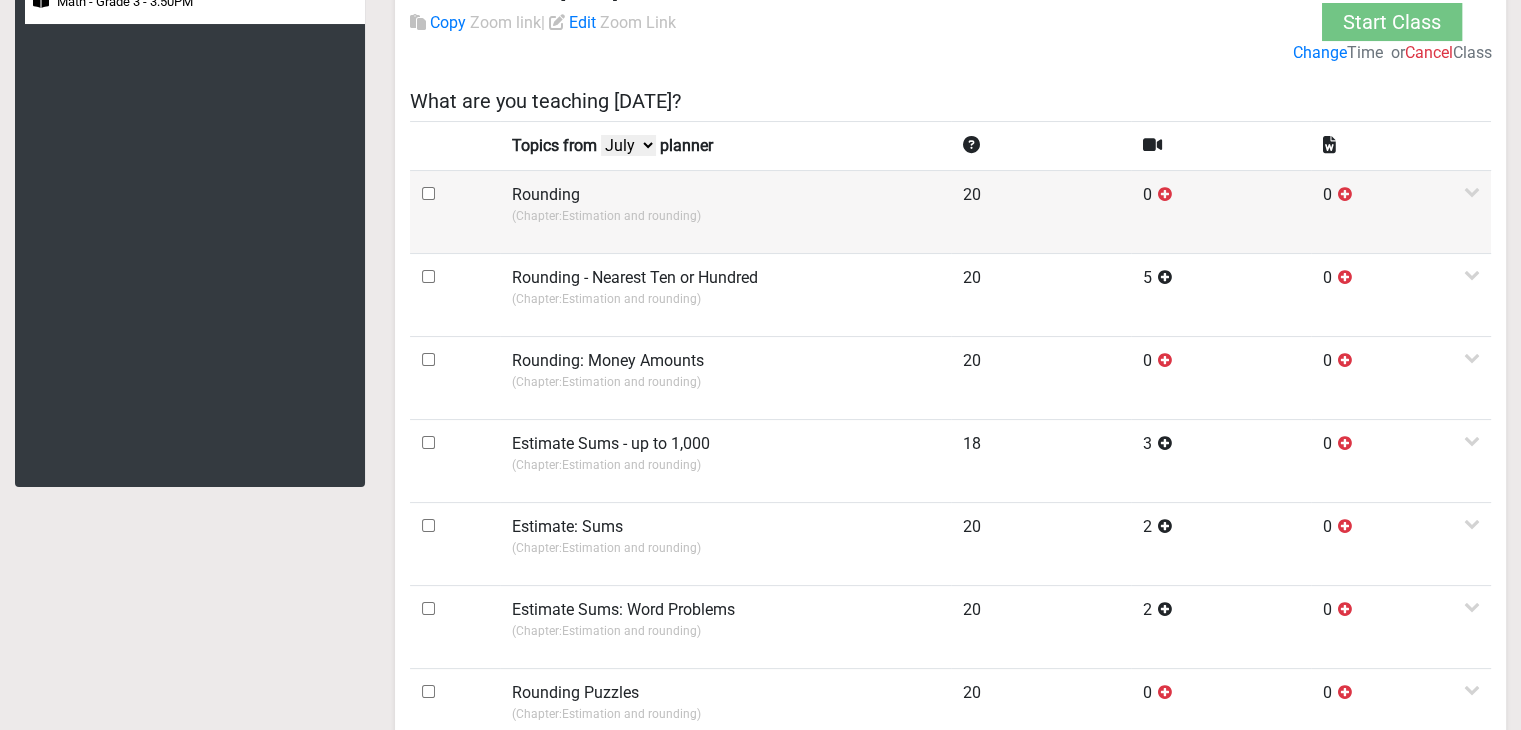 click at bounding box center [455, 211] 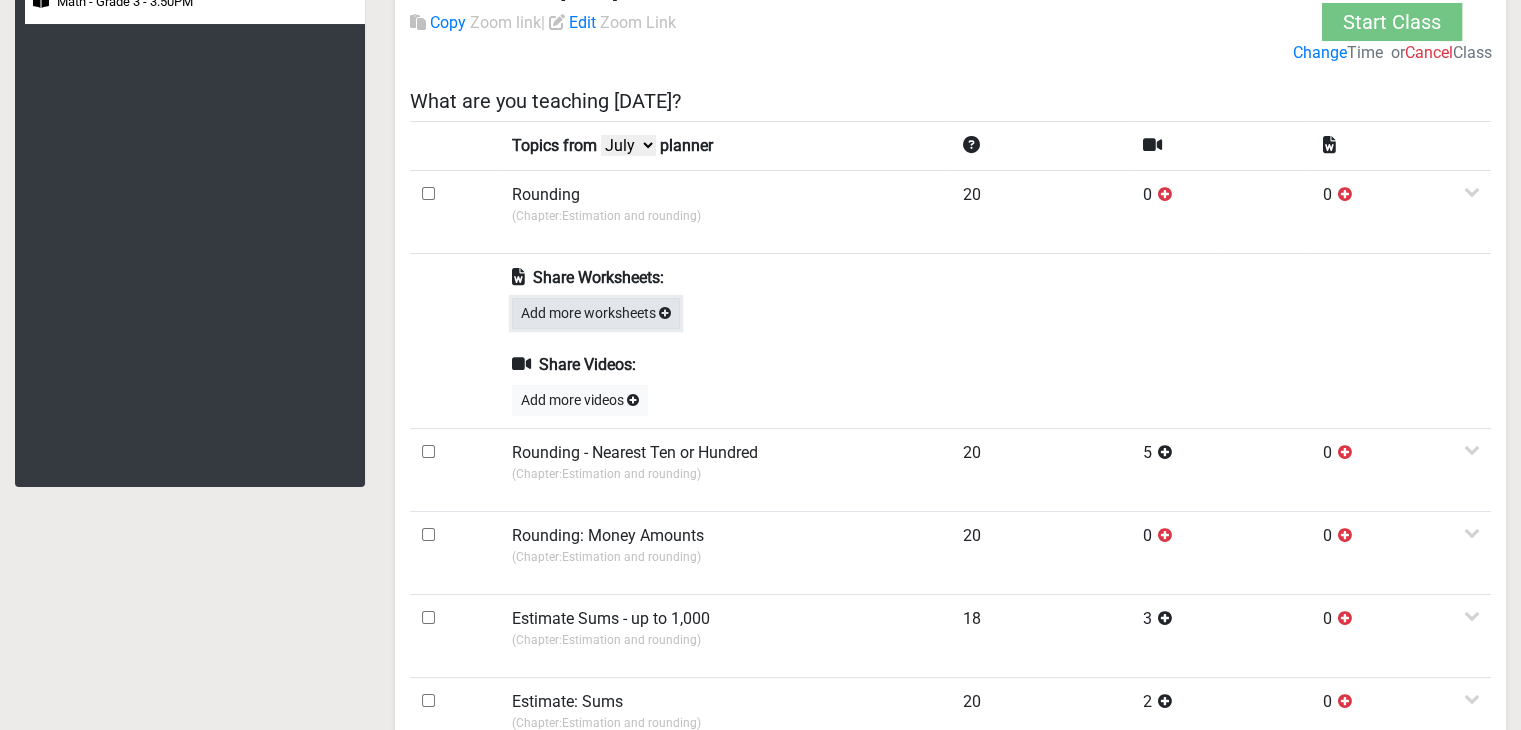 click on "Add more worksheets" at bounding box center (596, 313) 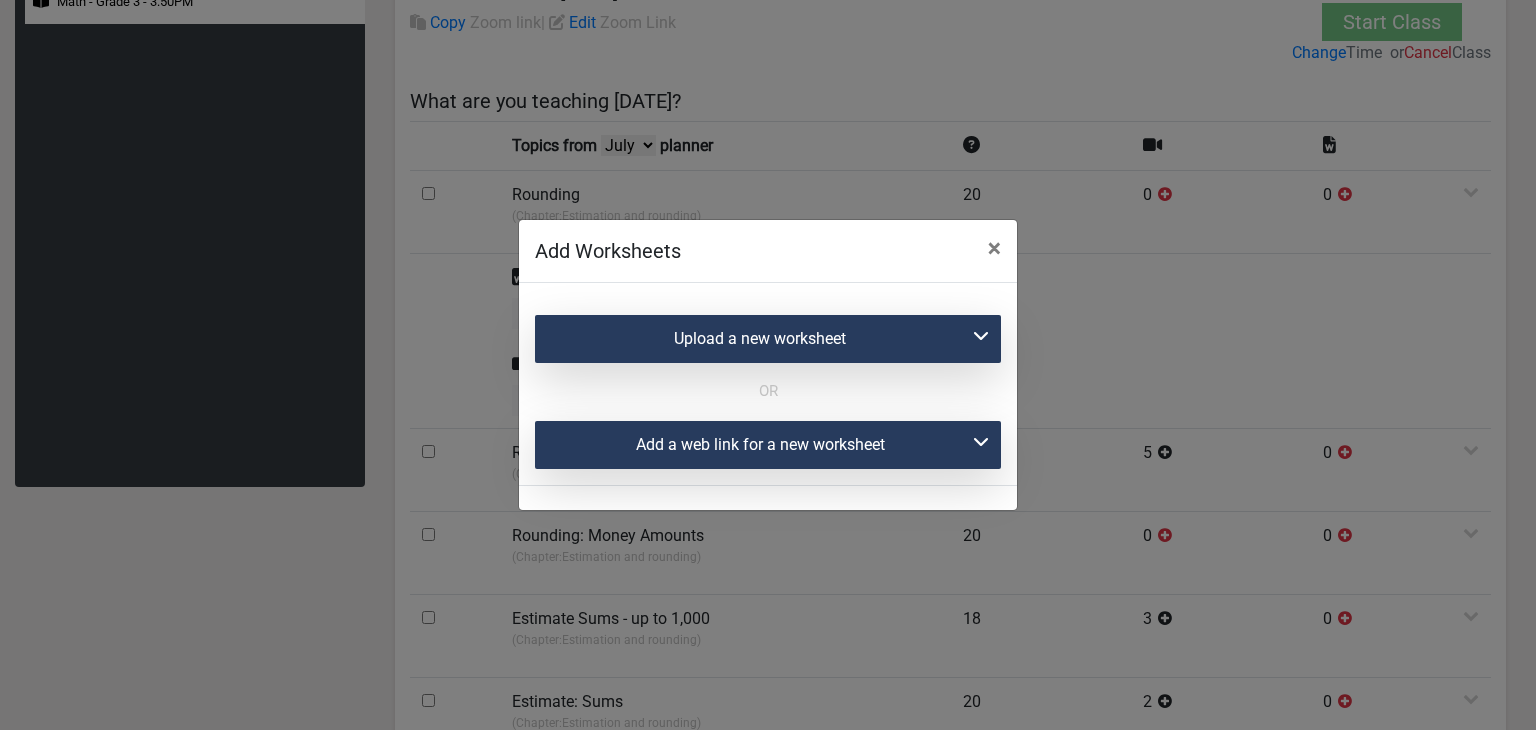 click on "Add a web link for a new worksheet" at bounding box center [768, 445] 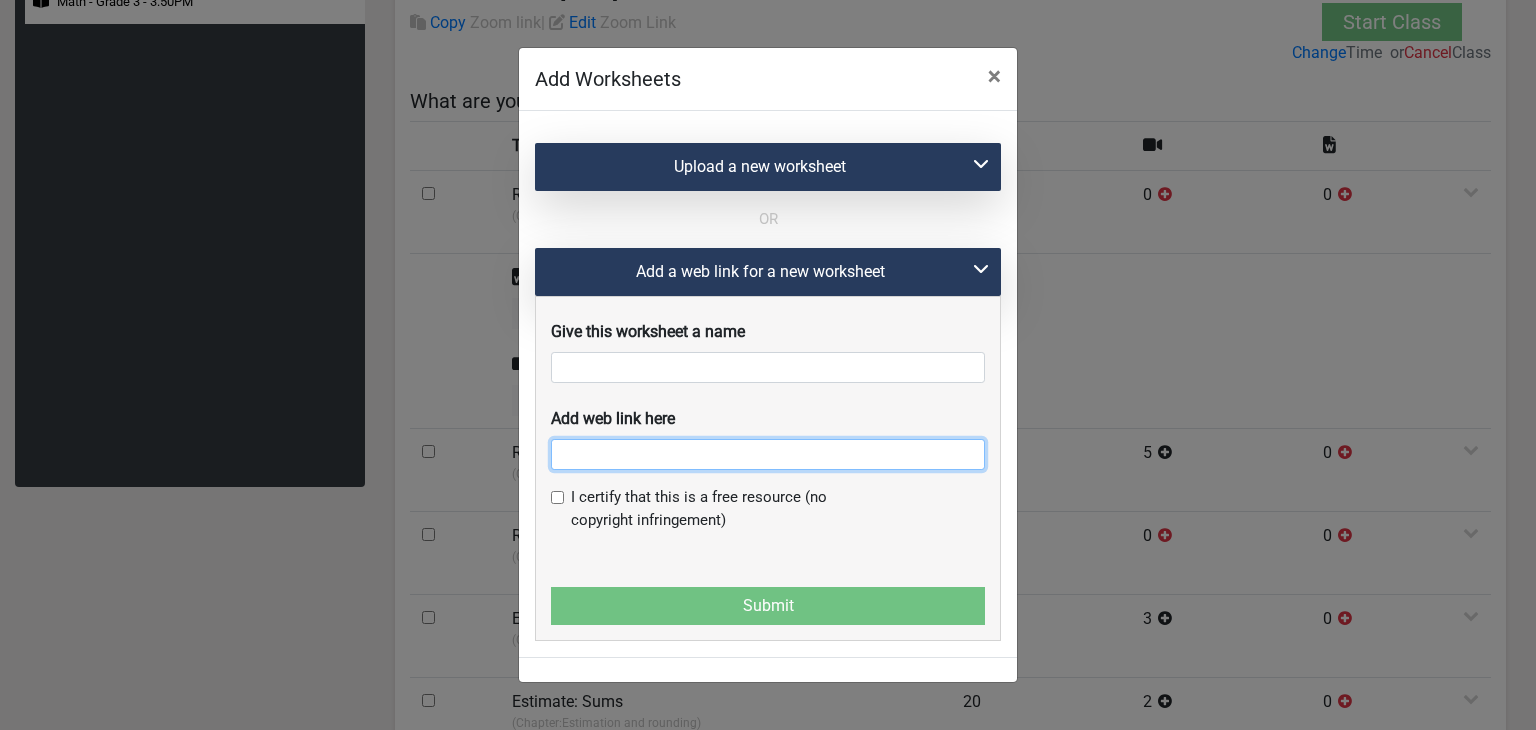 click at bounding box center (768, 454) 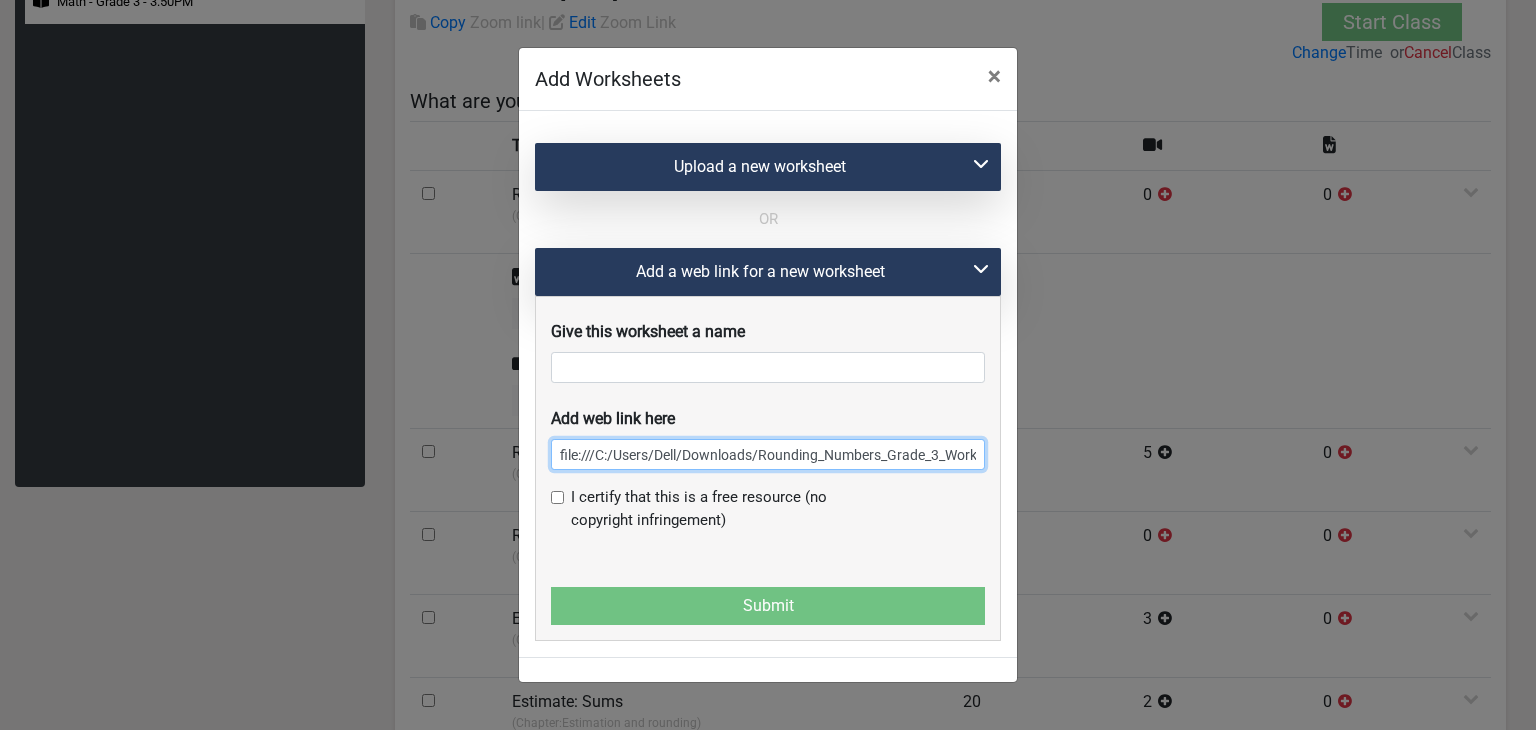 scroll, scrollTop: 0, scrollLeft: 54, axis: horizontal 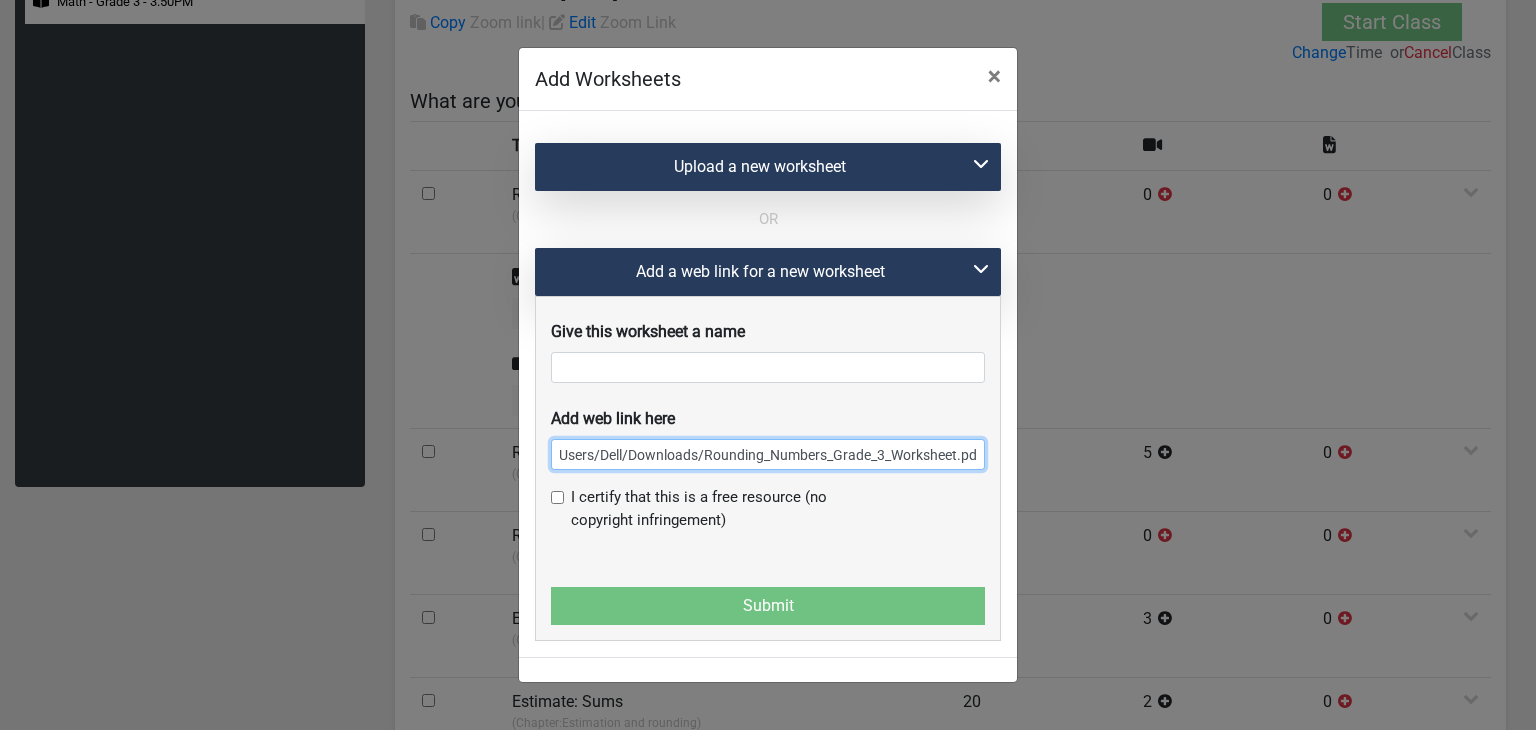 type on "file:///C:/Users/Dell/Downloads/Rounding_Numbers_Grade_3_Worksheet.pdf" 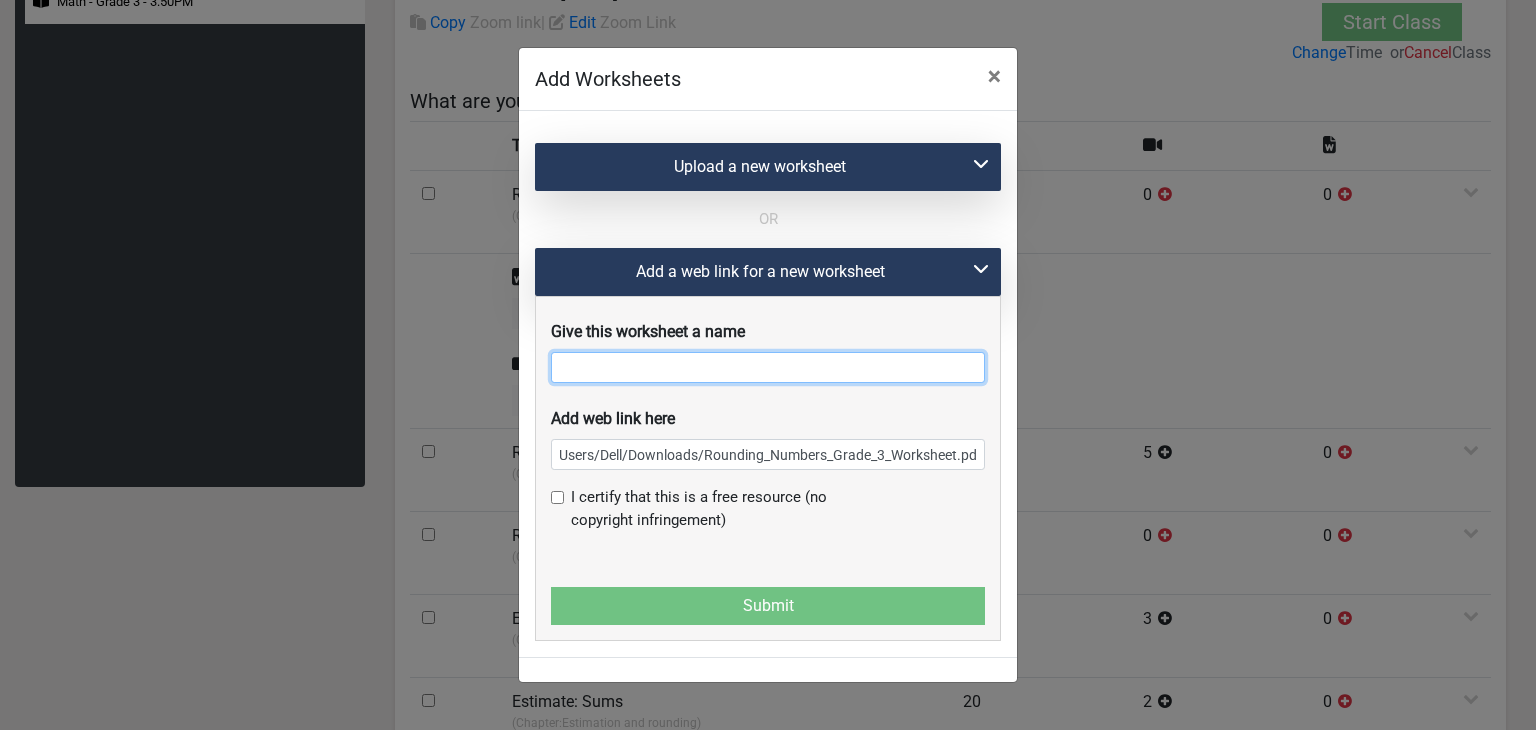 scroll, scrollTop: 0, scrollLeft: 0, axis: both 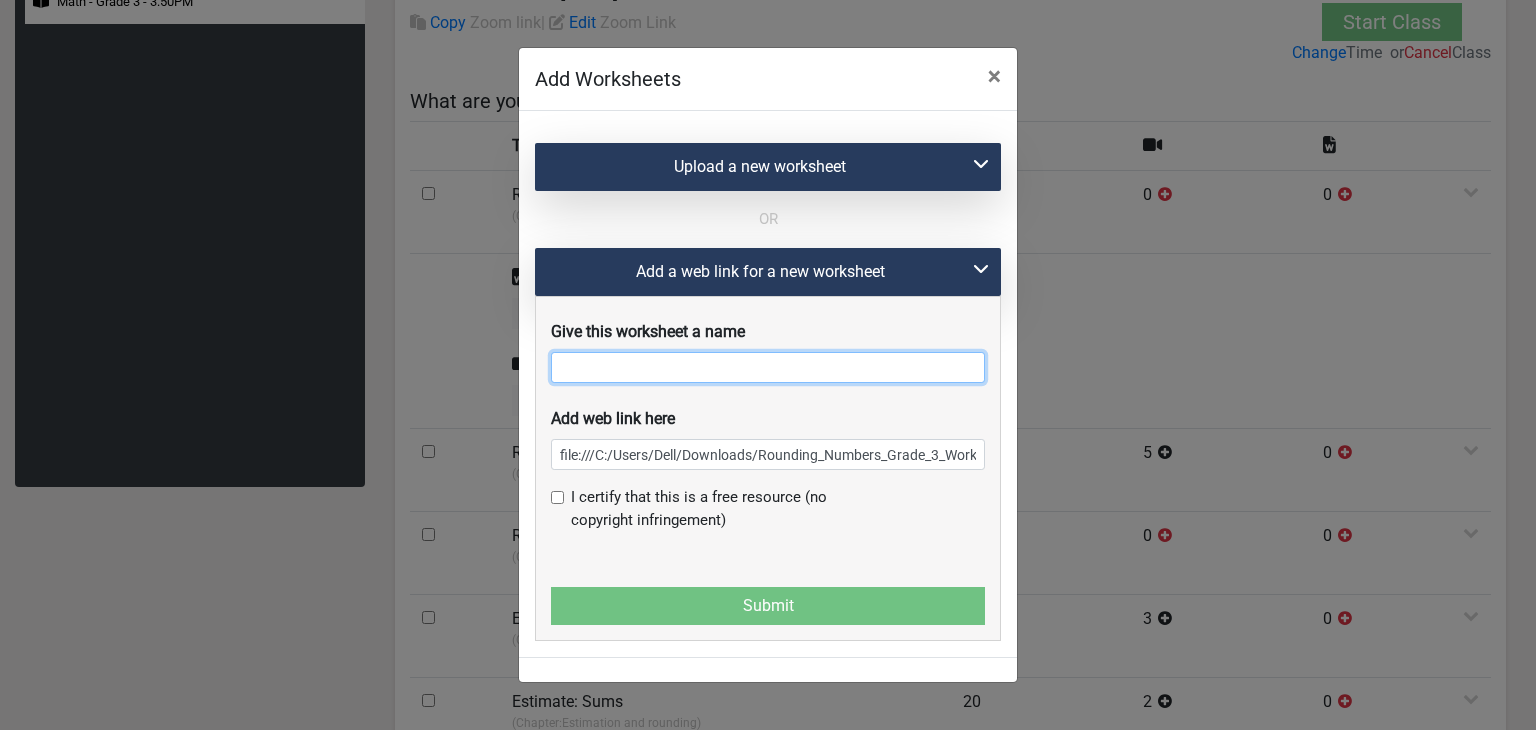 click at bounding box center (768, 367) 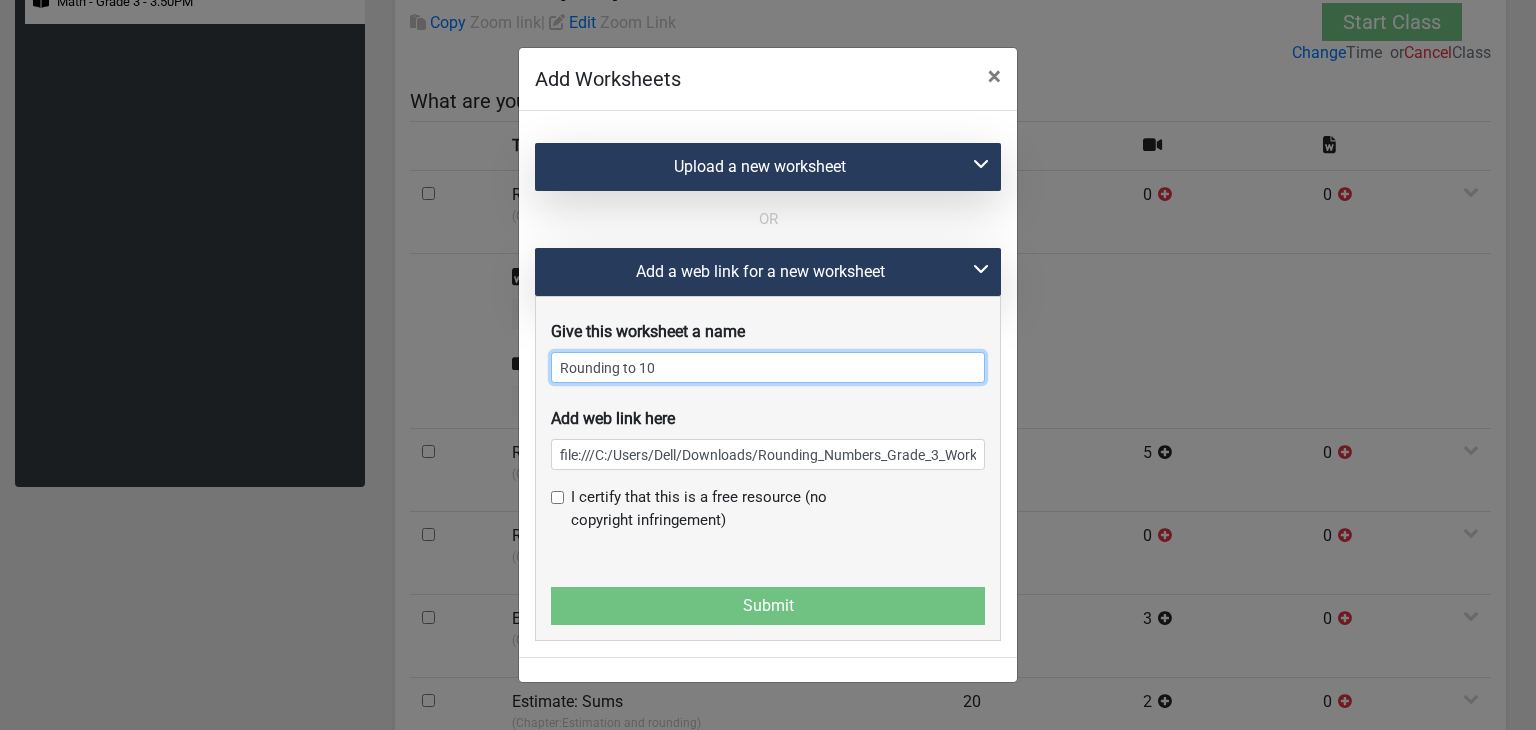 type on "Rounding to 10" 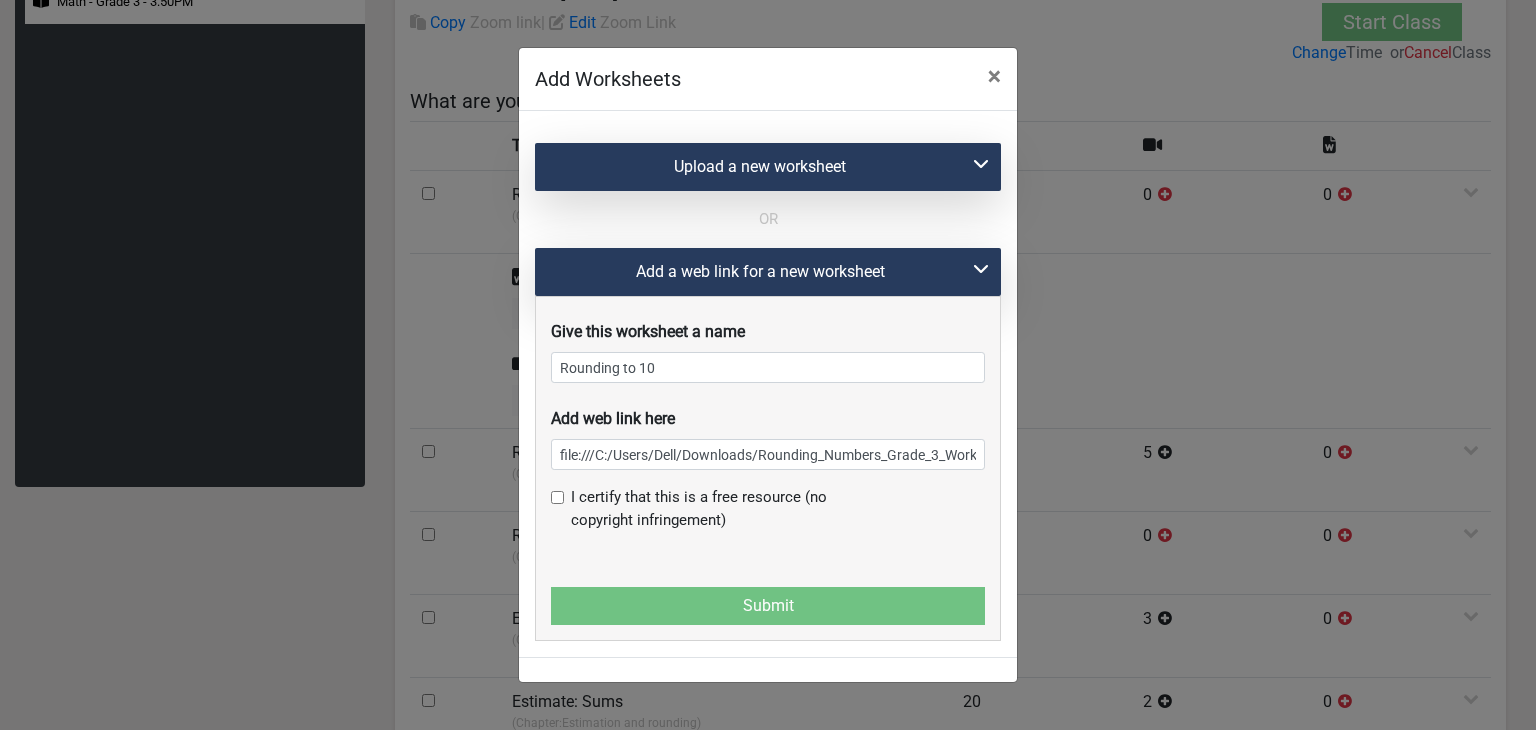 click at bounding box center (557, 497) 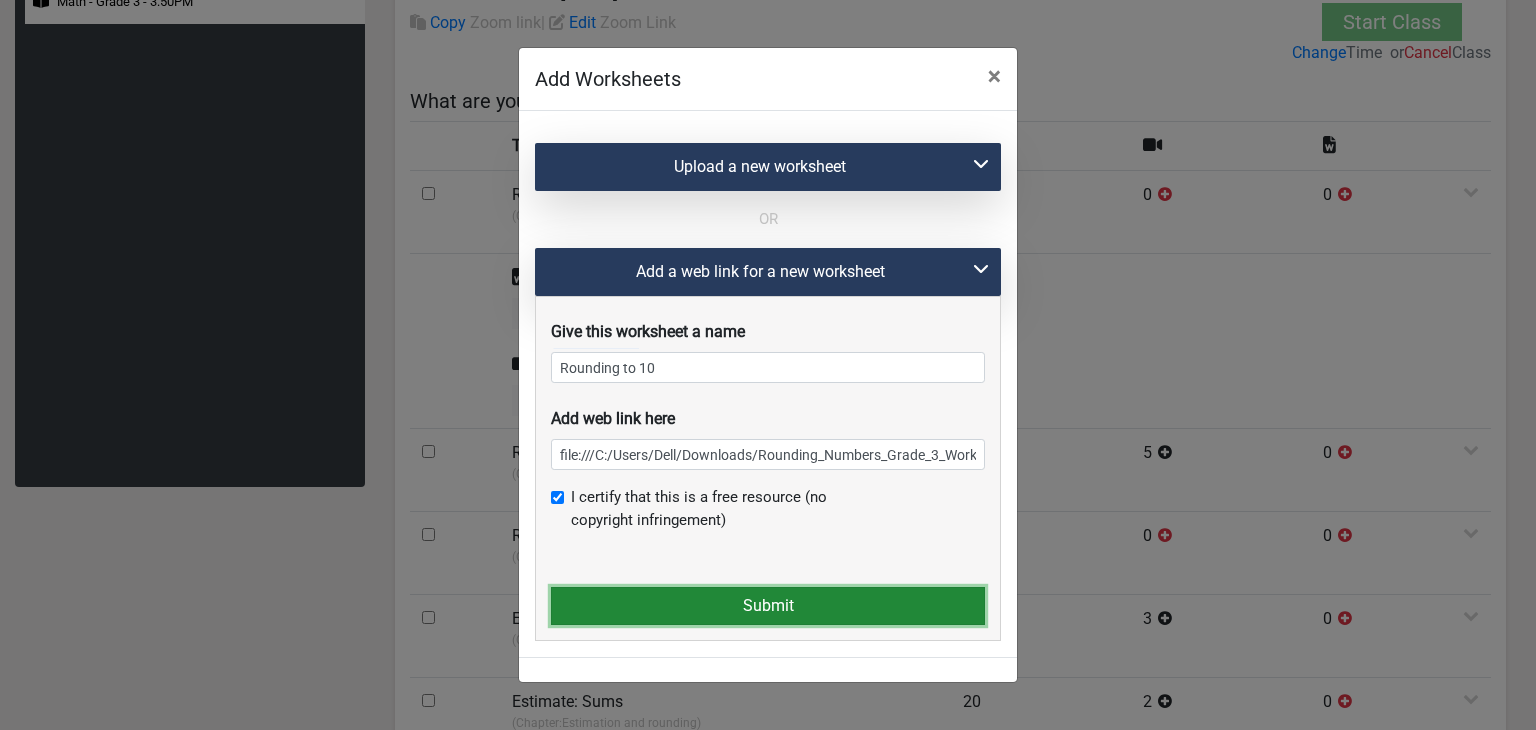 click on "Submit" at bounding box center (768, 606) 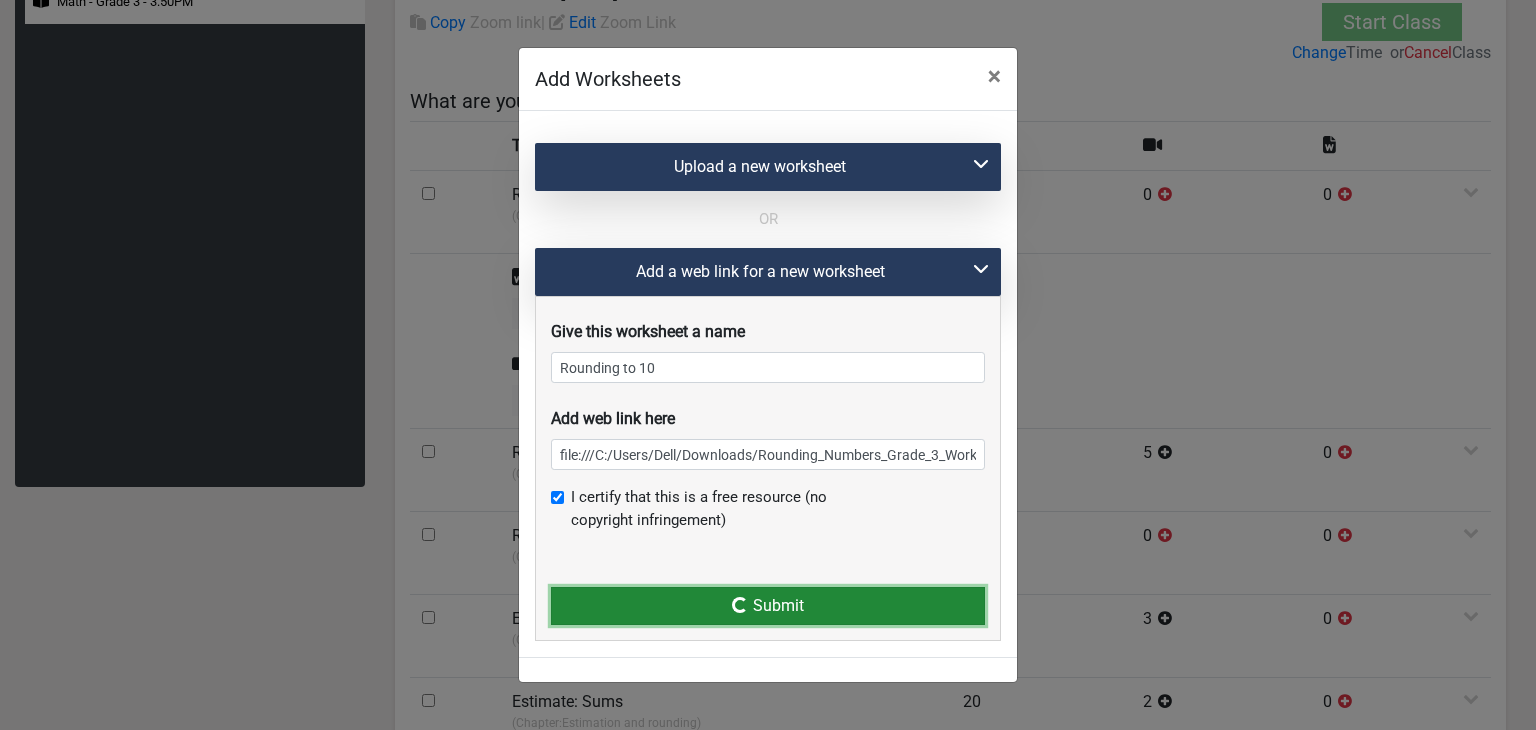 type 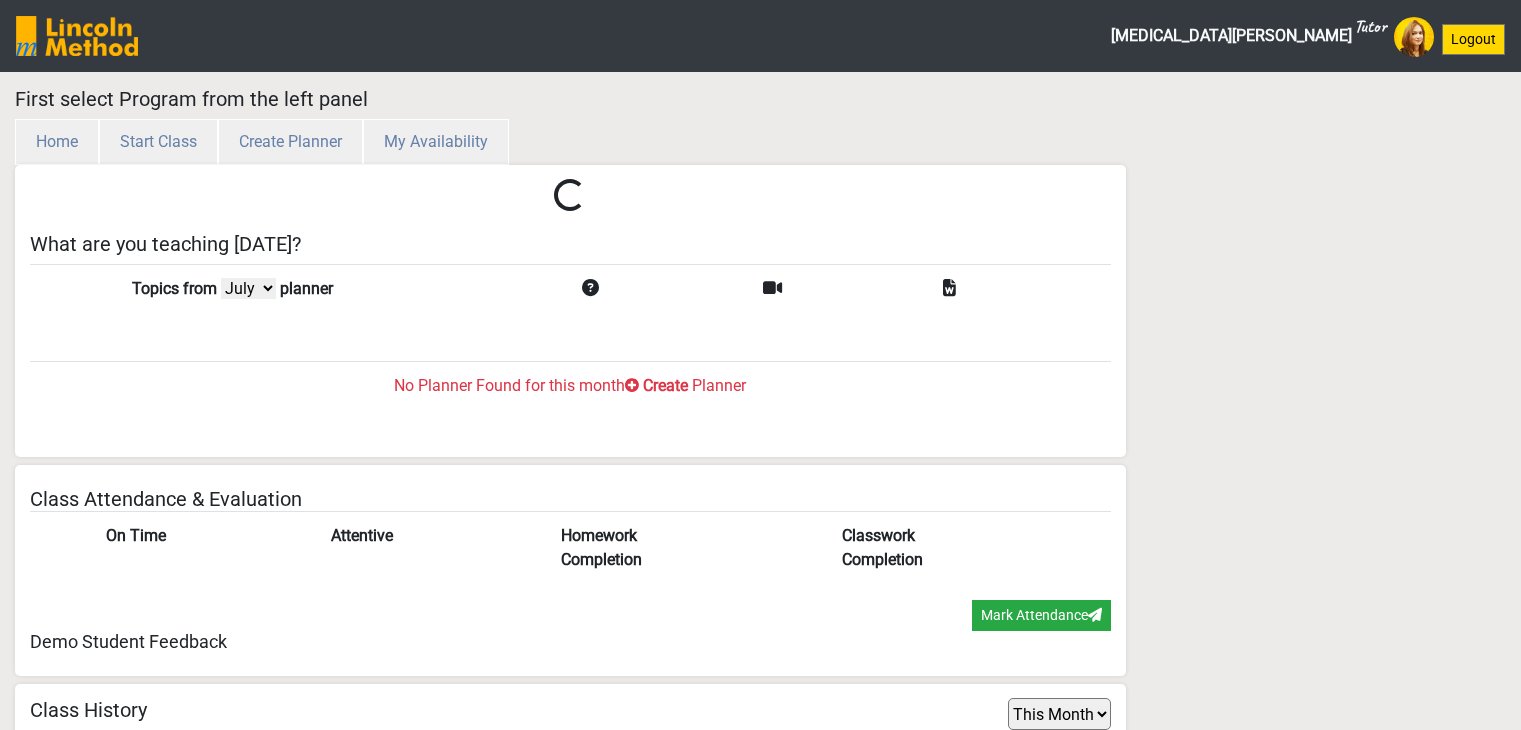 select on "month" 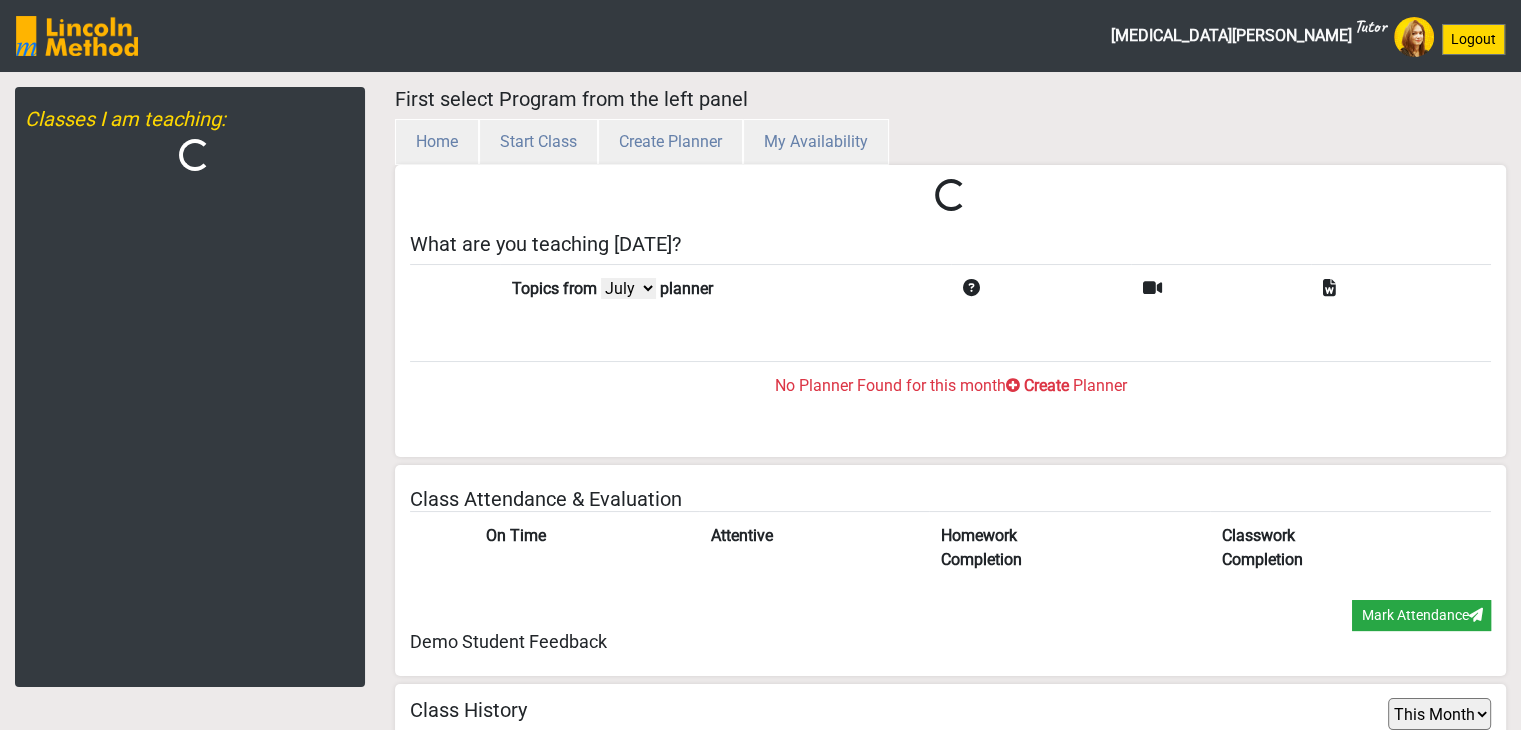 scroll, scrollTop: 65, scrollLeft: 0, axis: vertical 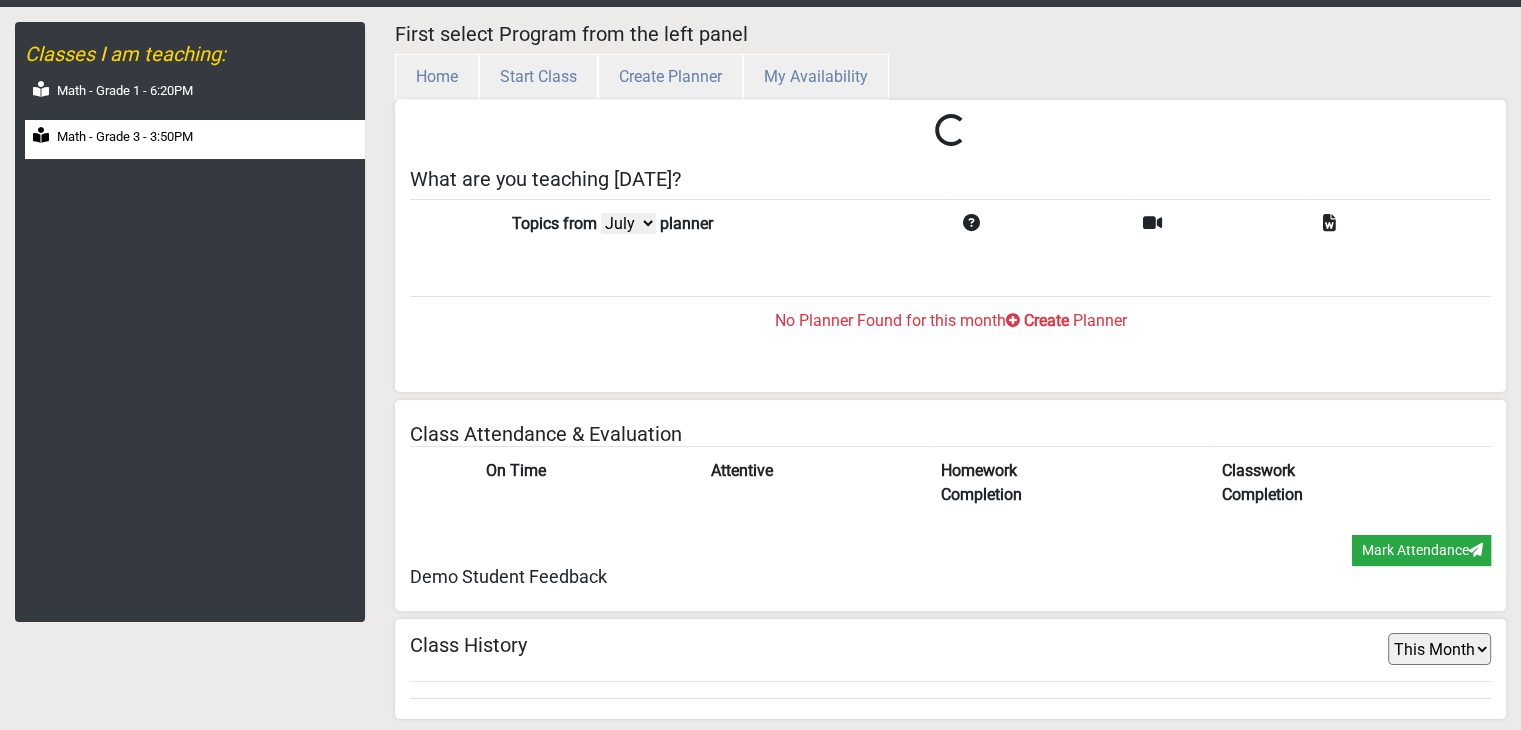 click on "Math - Grade 3 - 3:50PM" at bounding box center (195, 139) 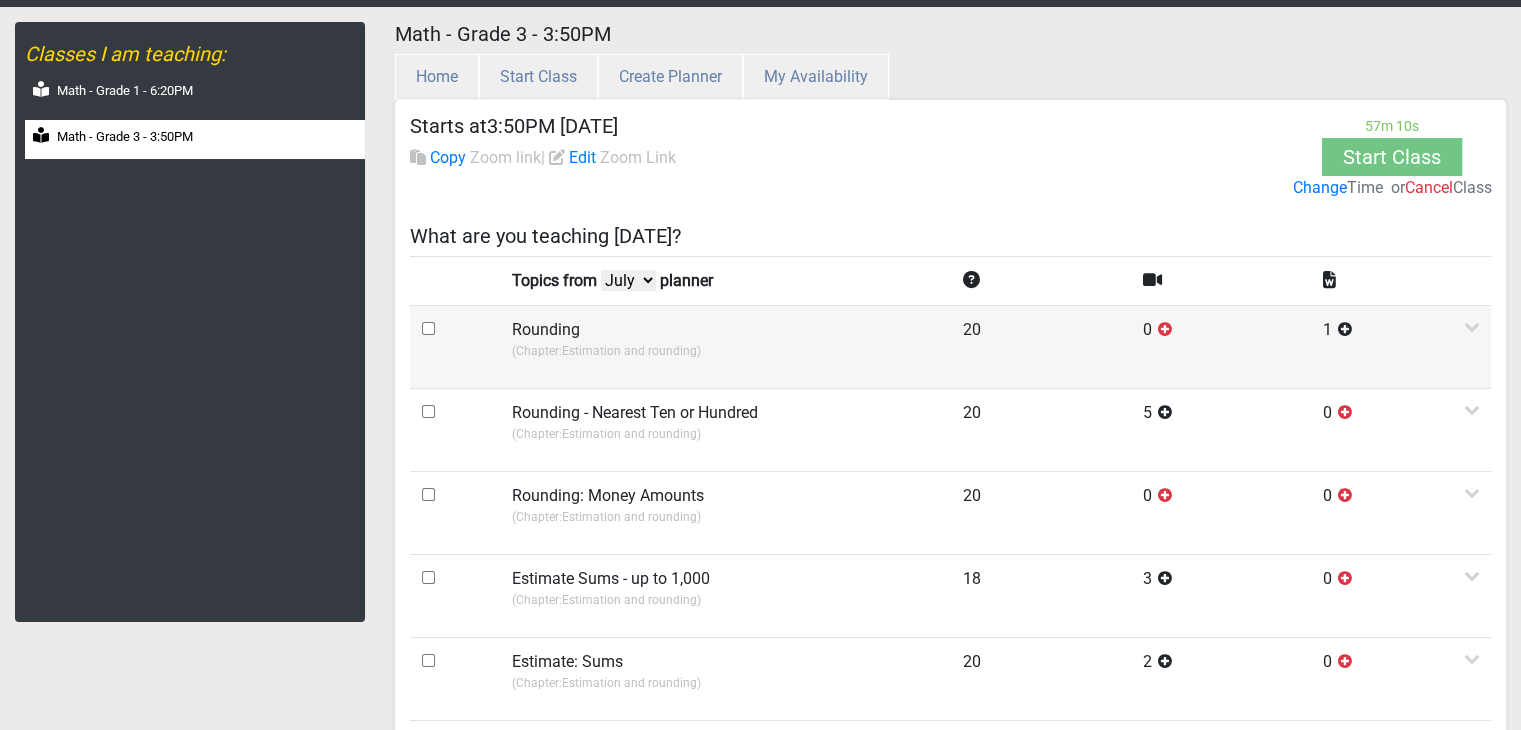 click at bounding box center [428, 328] 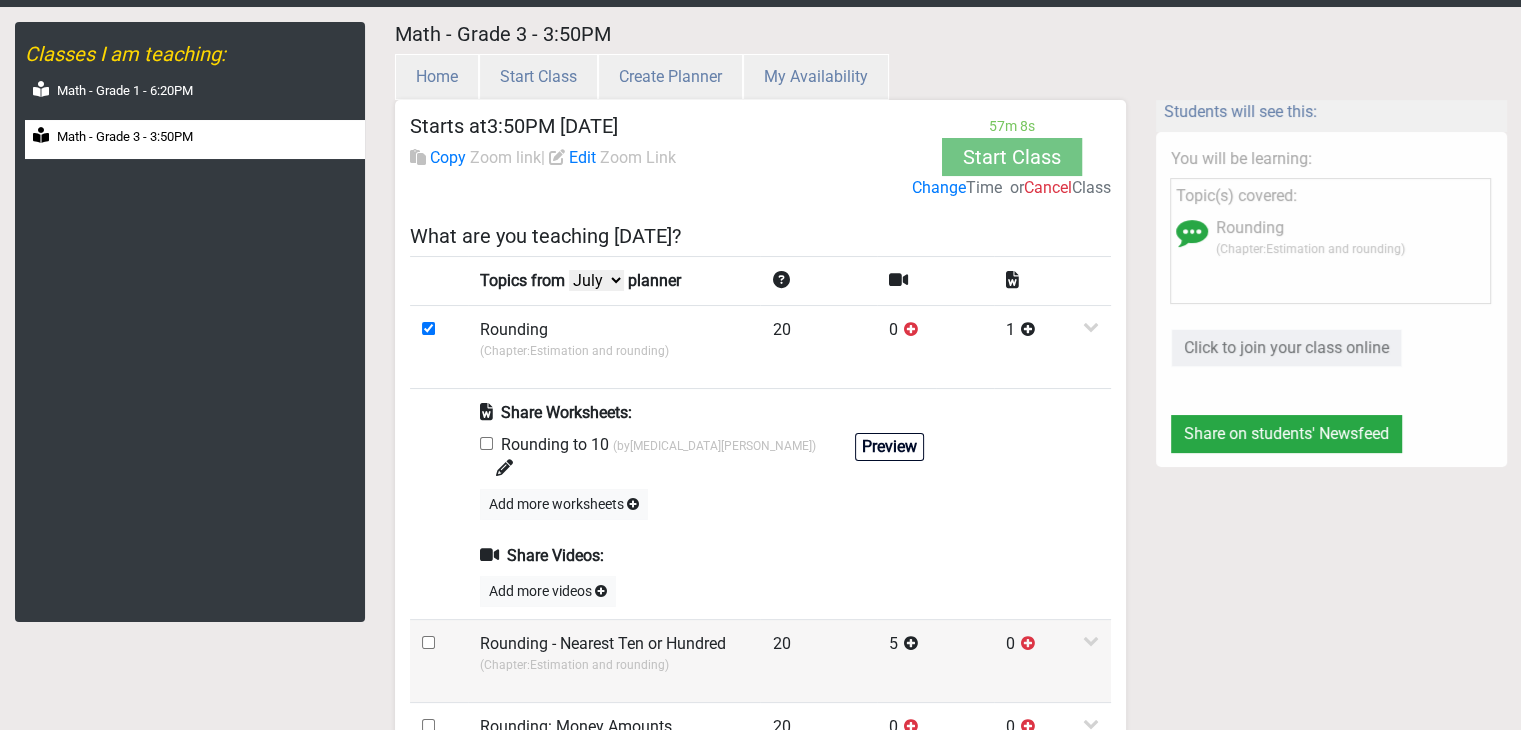 click at bounding box center (428, 642) 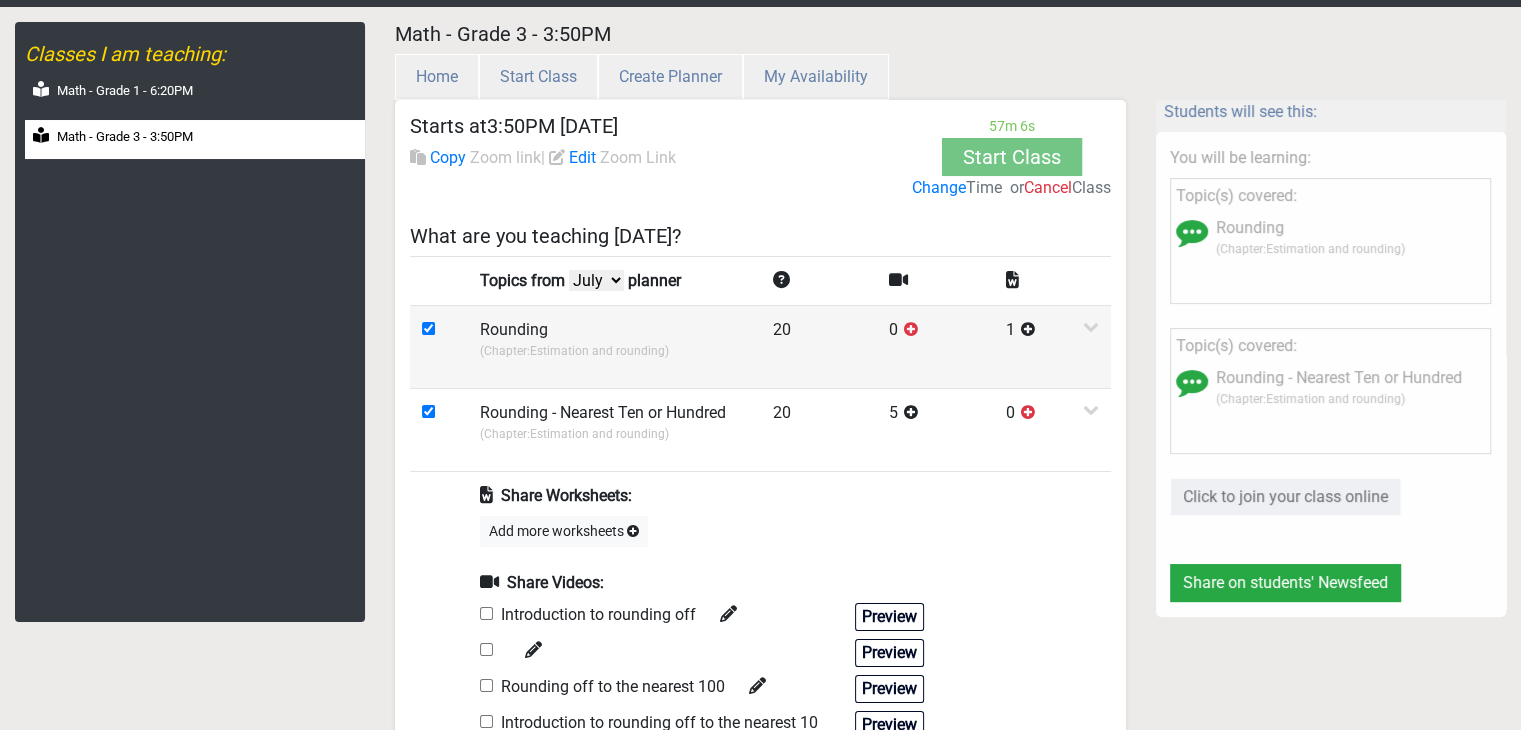 click on "(Chapter:  Estimation and rounding )" at bounding box center (614, 351) 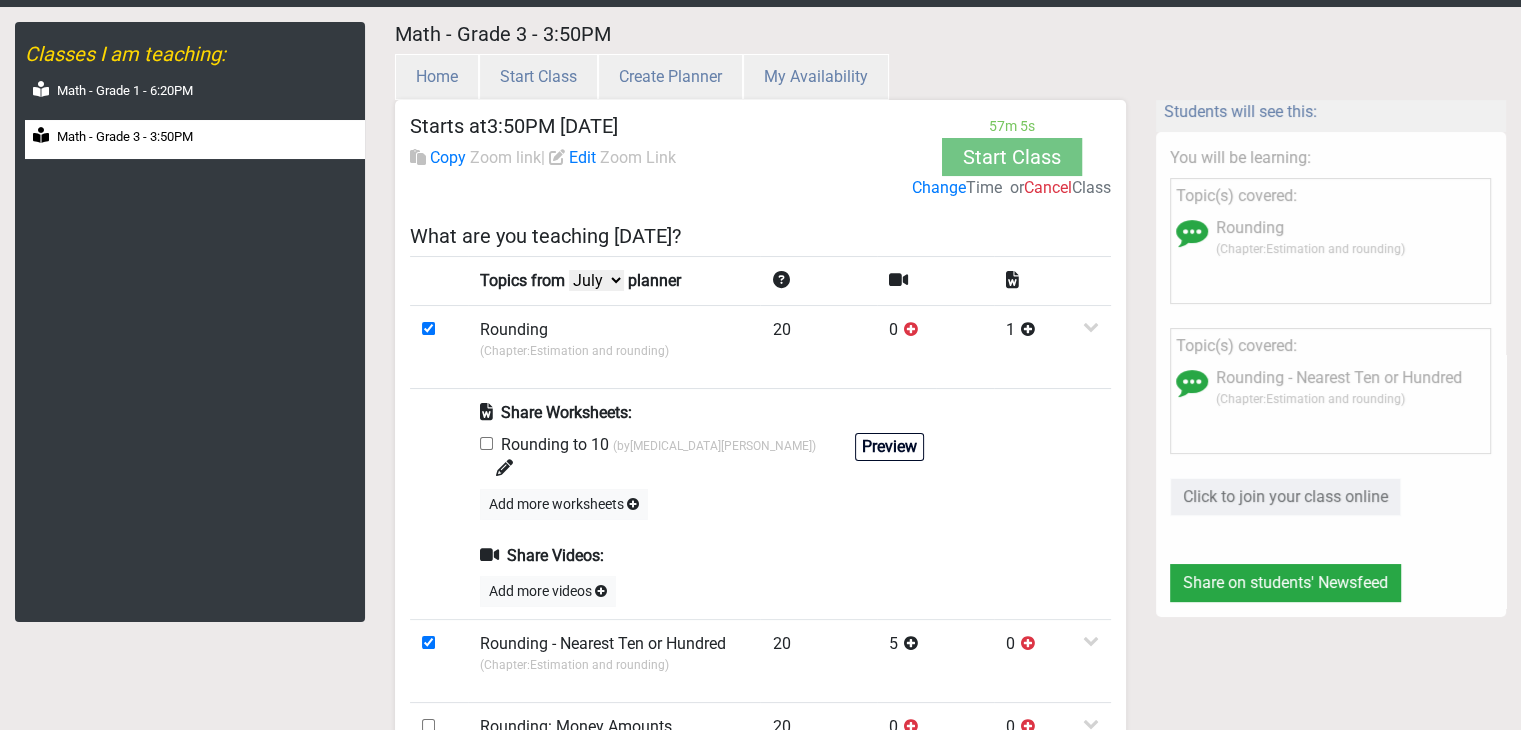 click at bounding box center (486, 443) 